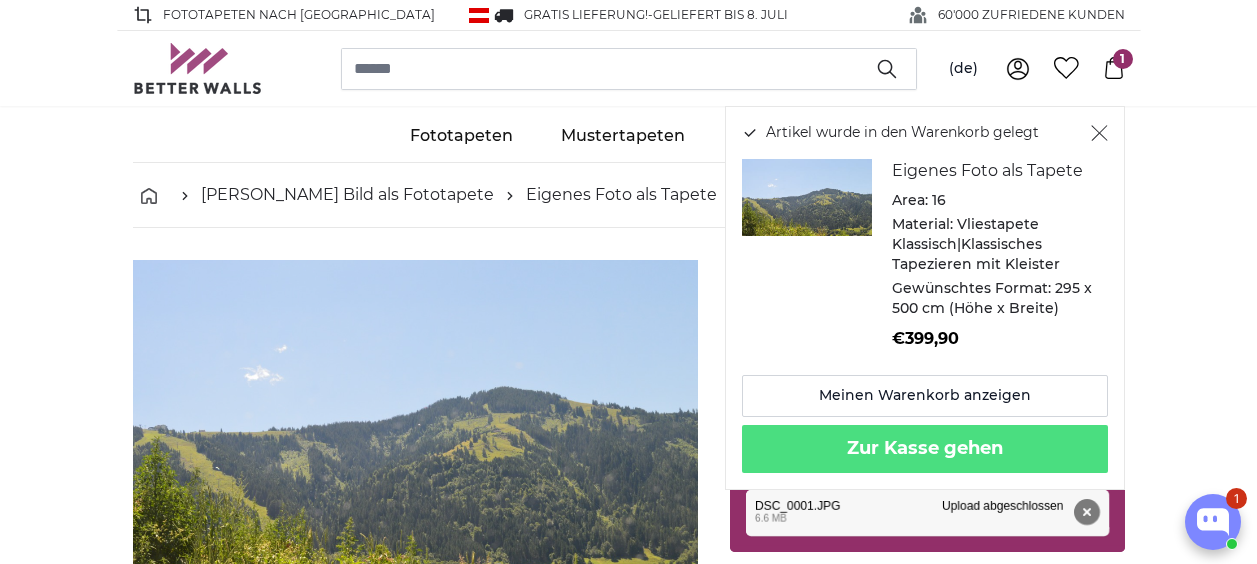 scroll, scrollTop: 584, scrollLeft: 0, axis: vertical 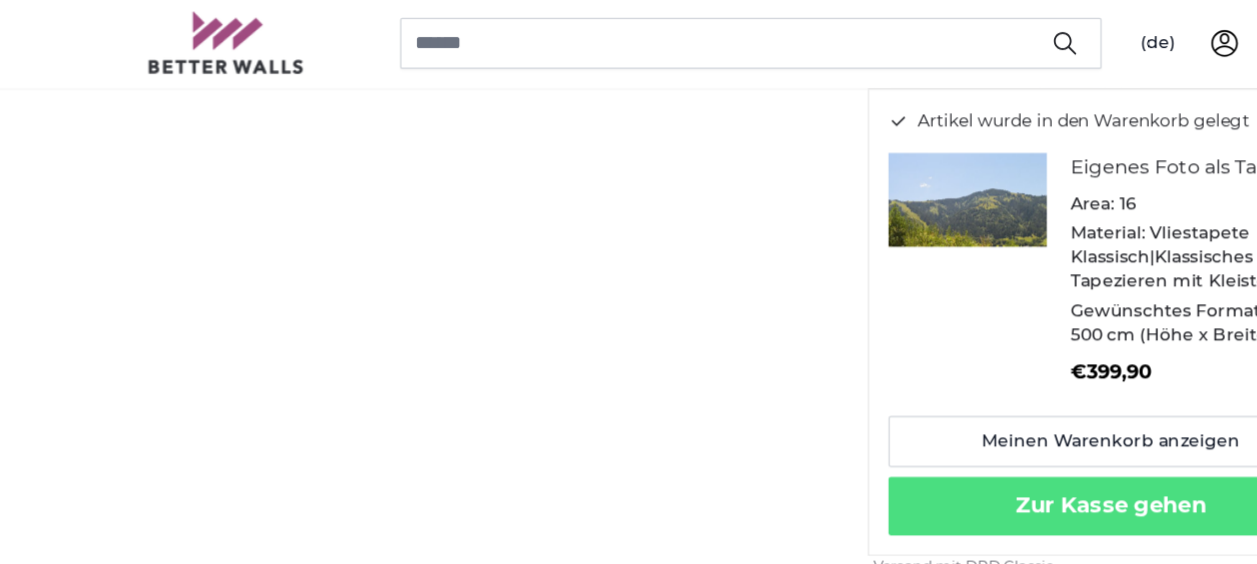 click 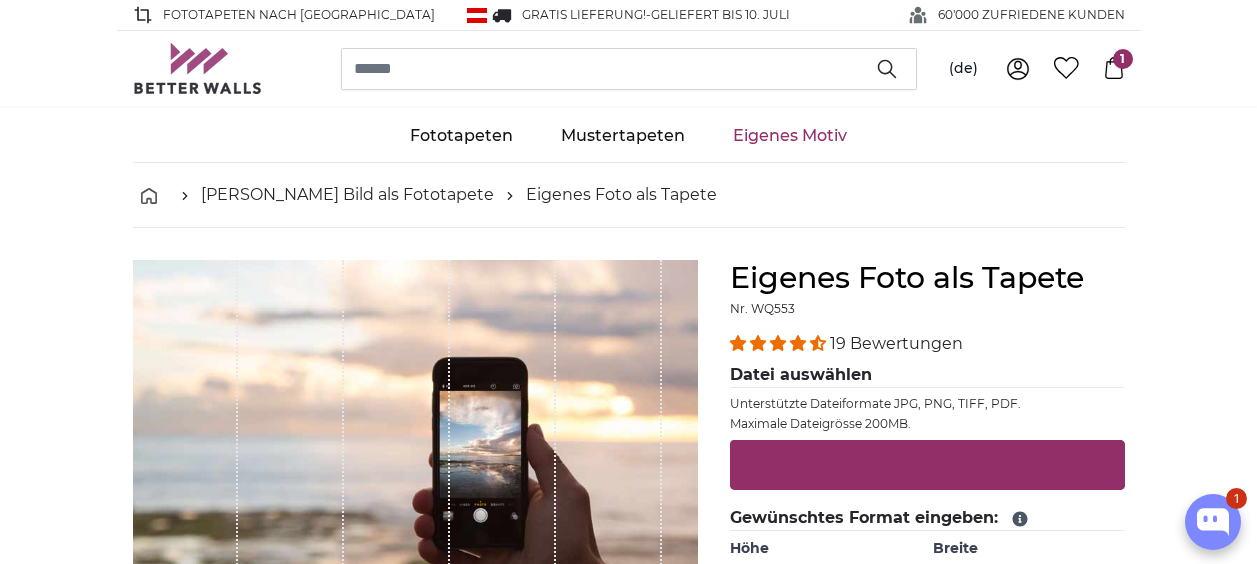 scroll, scrollTop: 0, scrollLeft: 0, axis: both 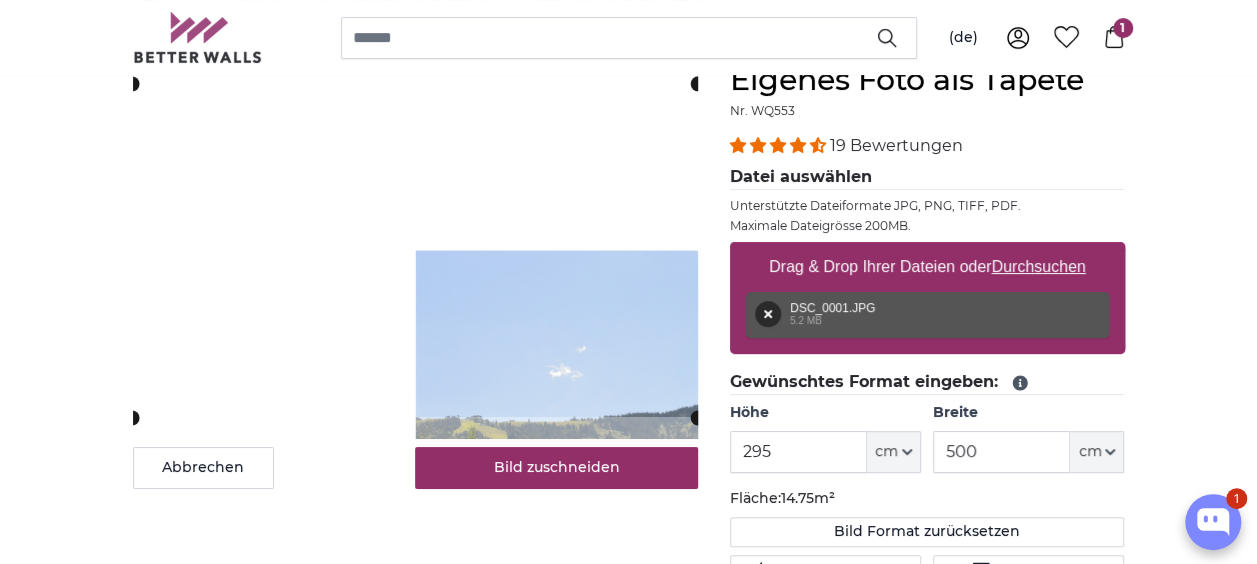 type 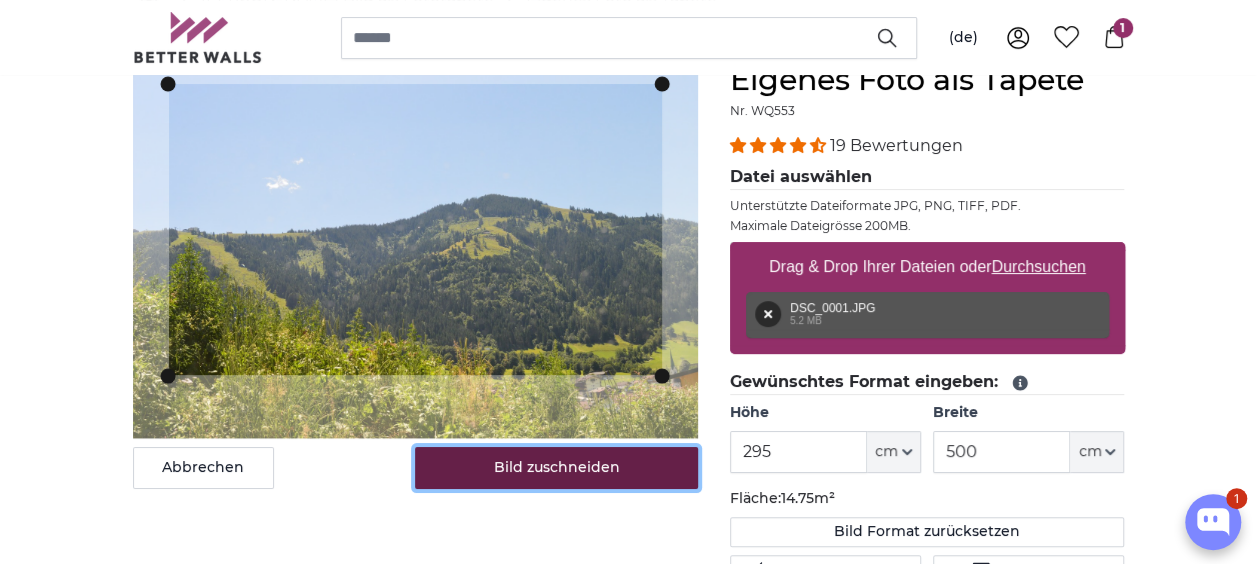 click on "Bild zuschneiden" at bounding box center [556, 468] 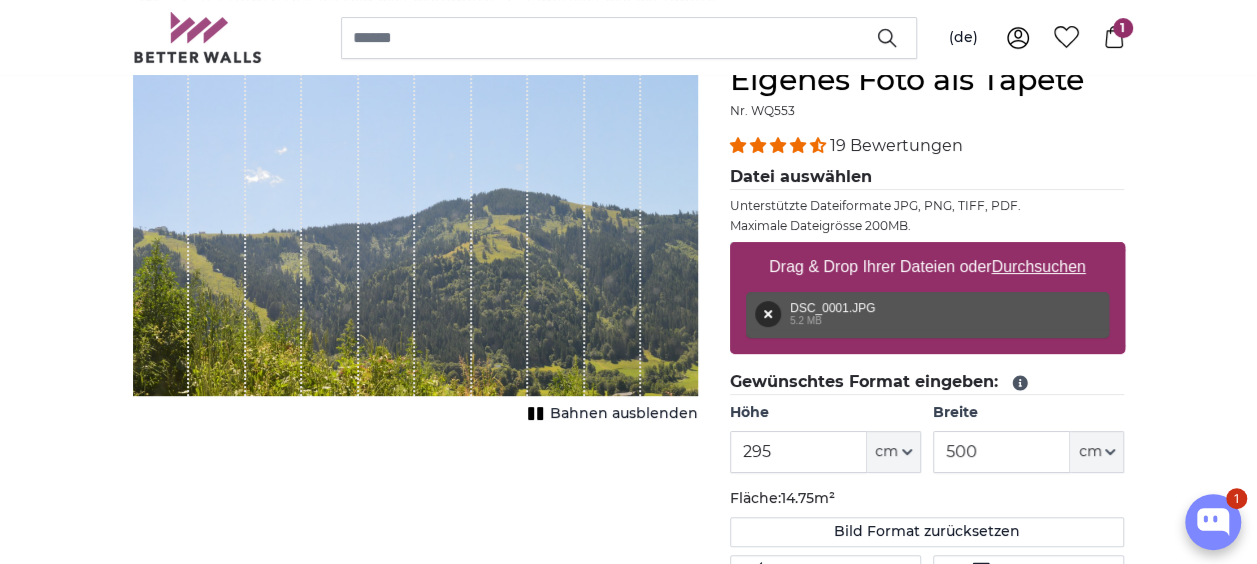 click on "Bahnen ausblenden" at bounding box center (624, 414) 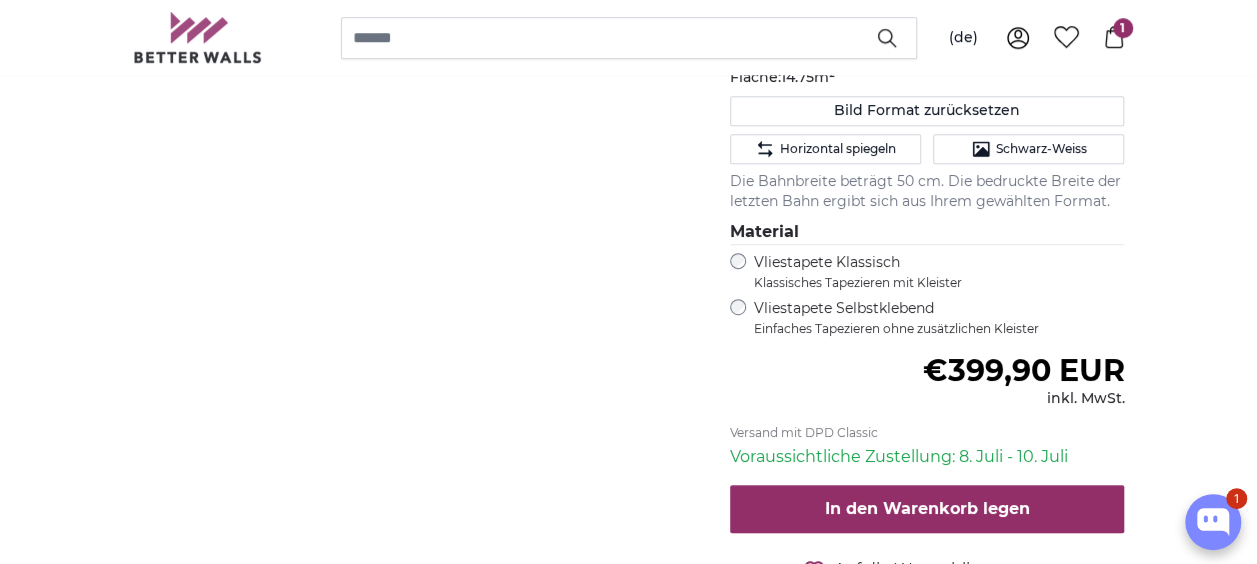 scroll, scrollTop: 623, scrollLeft: 0, axis: vertical 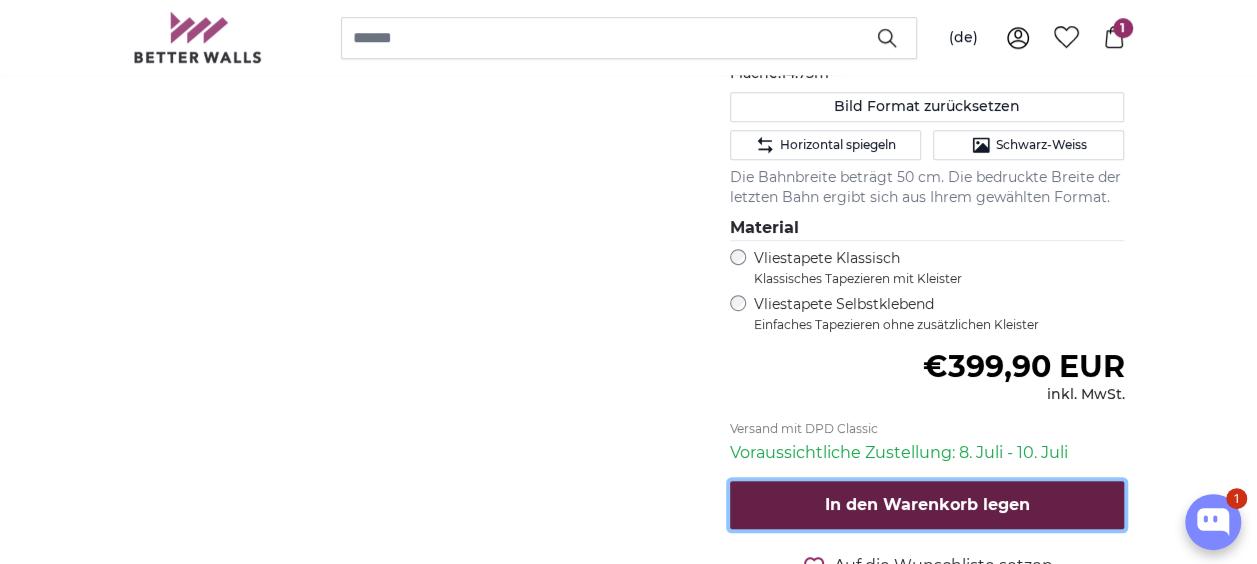 click on "In den Warenkorb legen" at bounding box center [927, 504] 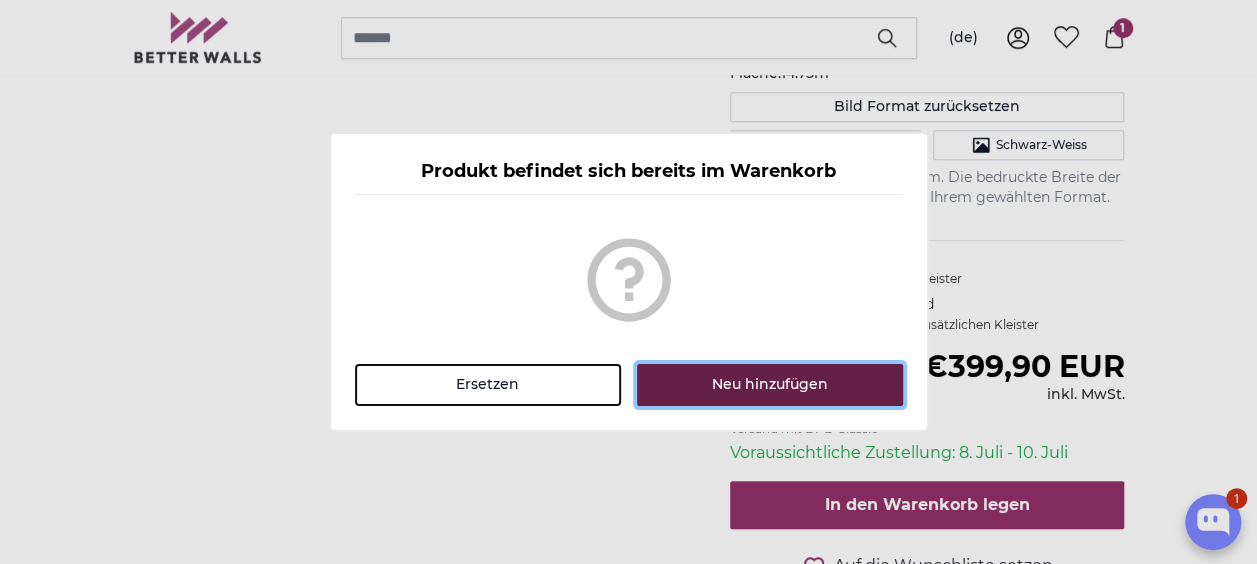 click on "Neu hinzufügen" at bounding box center (769, 385) 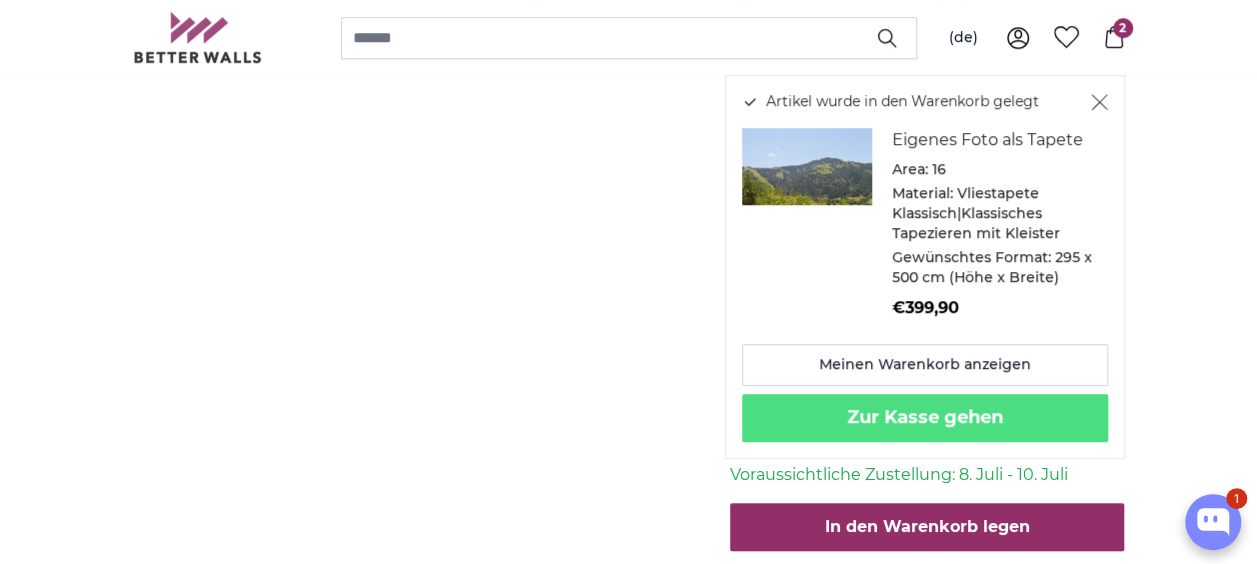 scroll, scrollTop: 608, scrollLeft: 0, axis: vertical 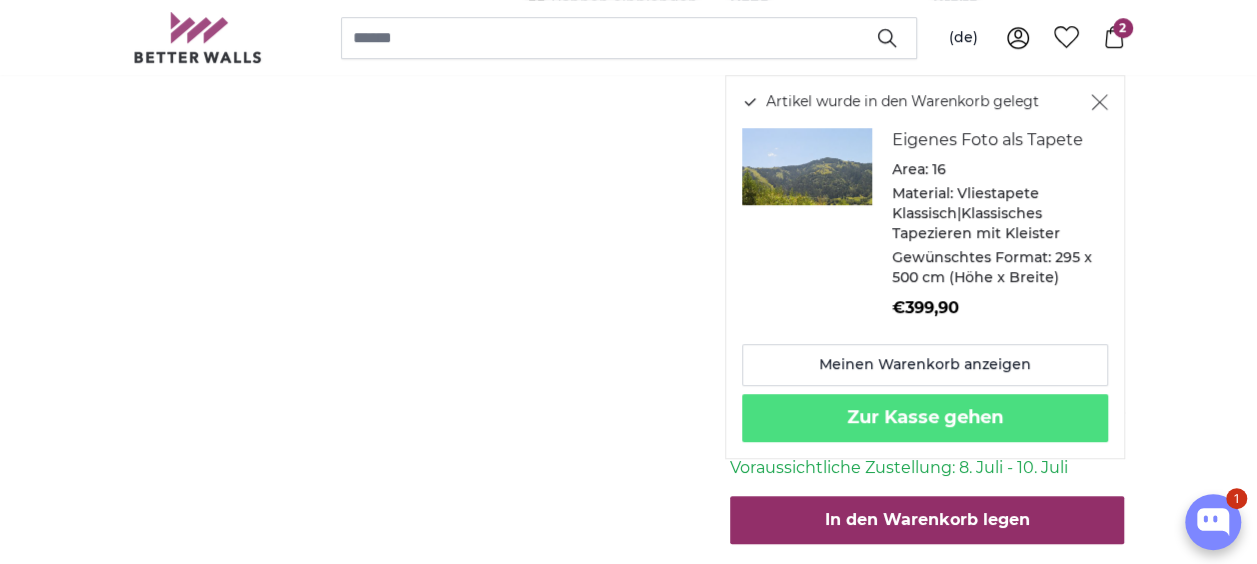 click 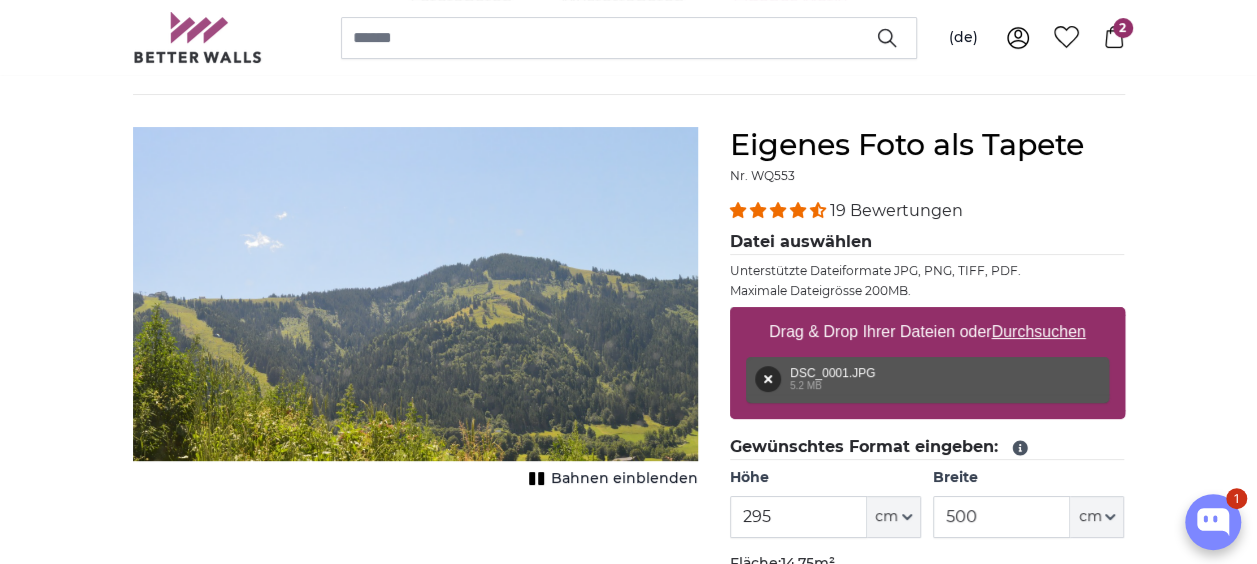 click at bounding box center (415, 294) 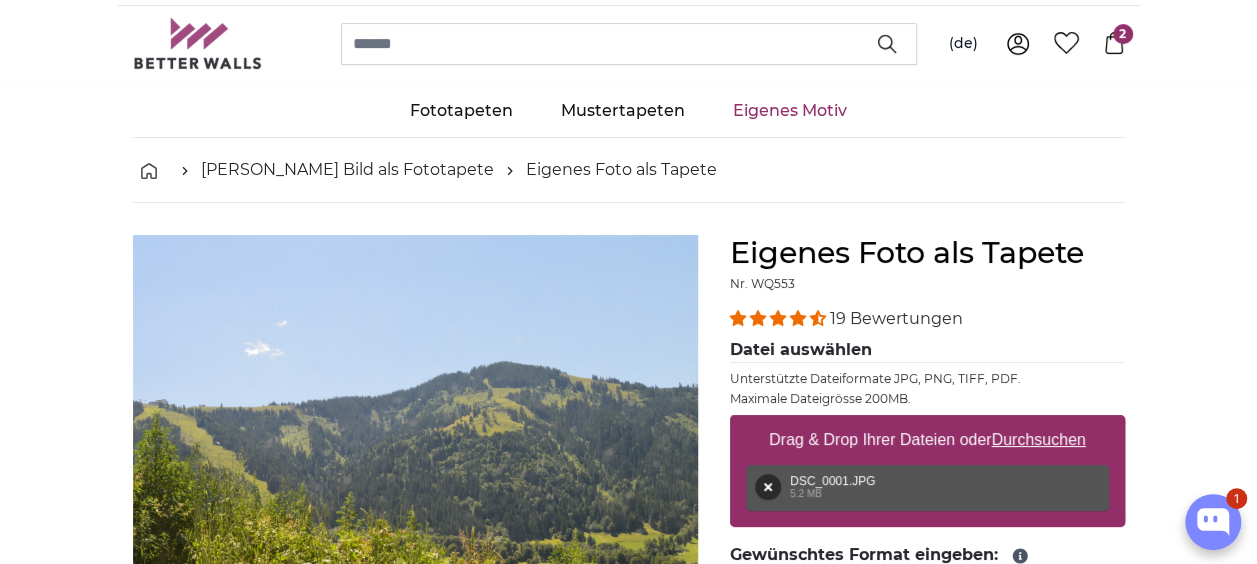 scroll, scrollTop: 0, scrollLeft: 0, axis: both 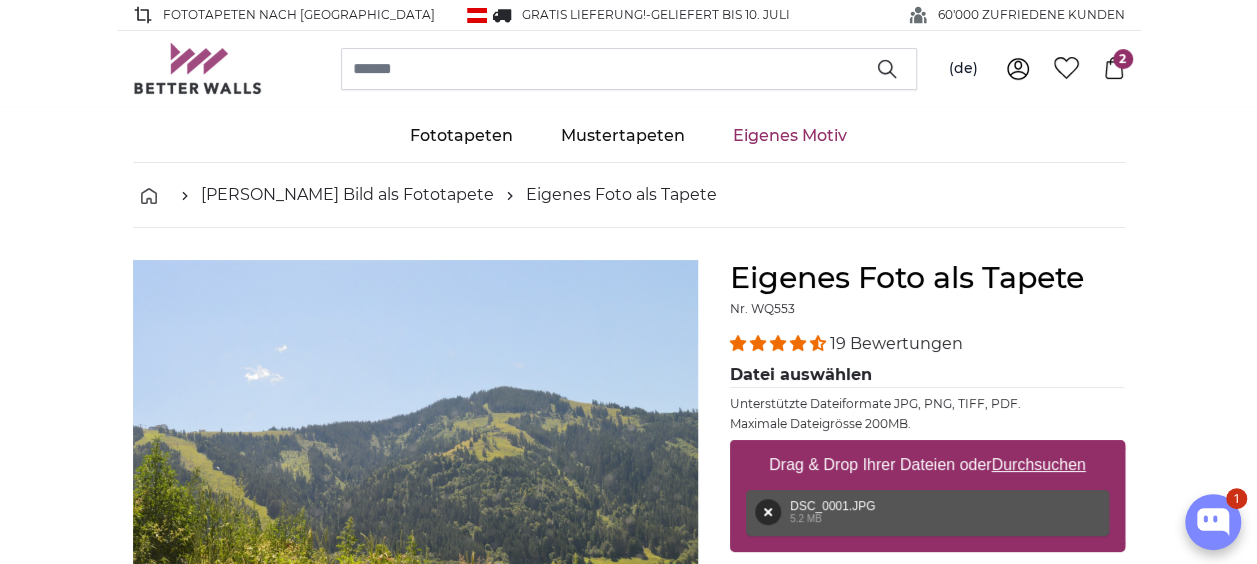 click on "Eigenes Motiv" at bounding box center [790, 136] 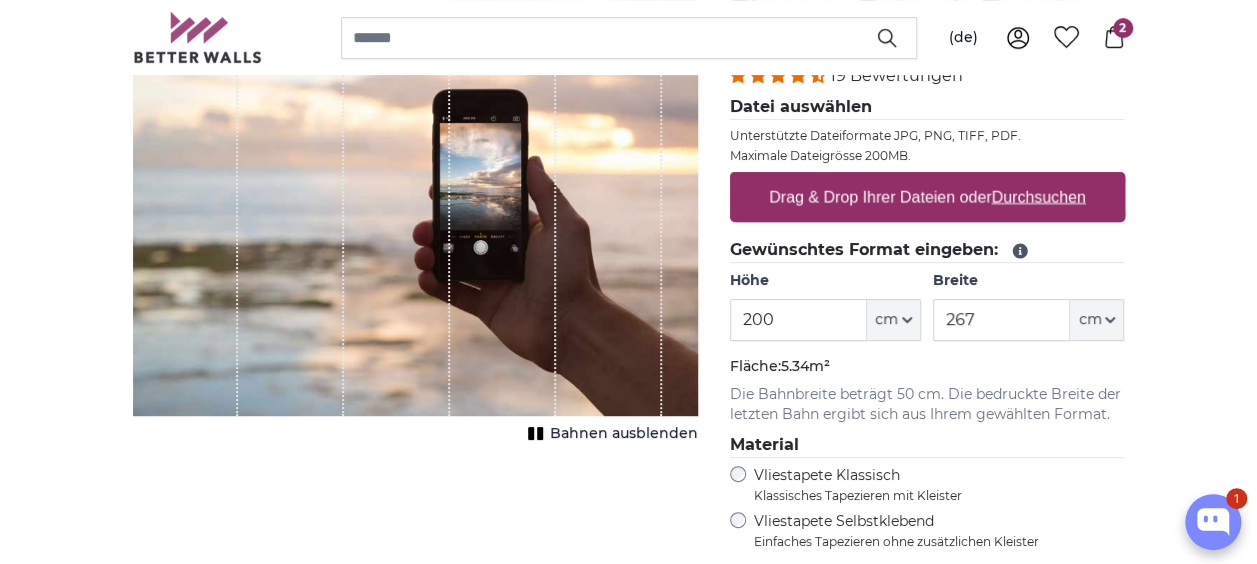 scroll, scrollTop: 268, scrollLeft: 0, axis: vertical 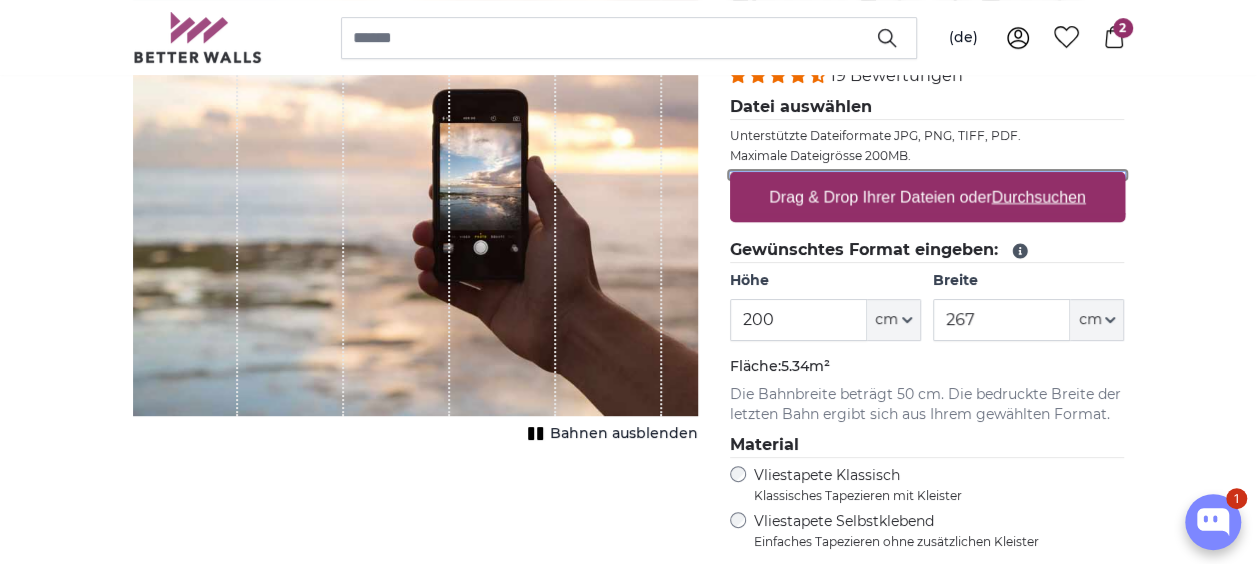click on "Drag & Drop Ihrer Dateien oder  Durchsuchen" at bounding box center (927, 175) 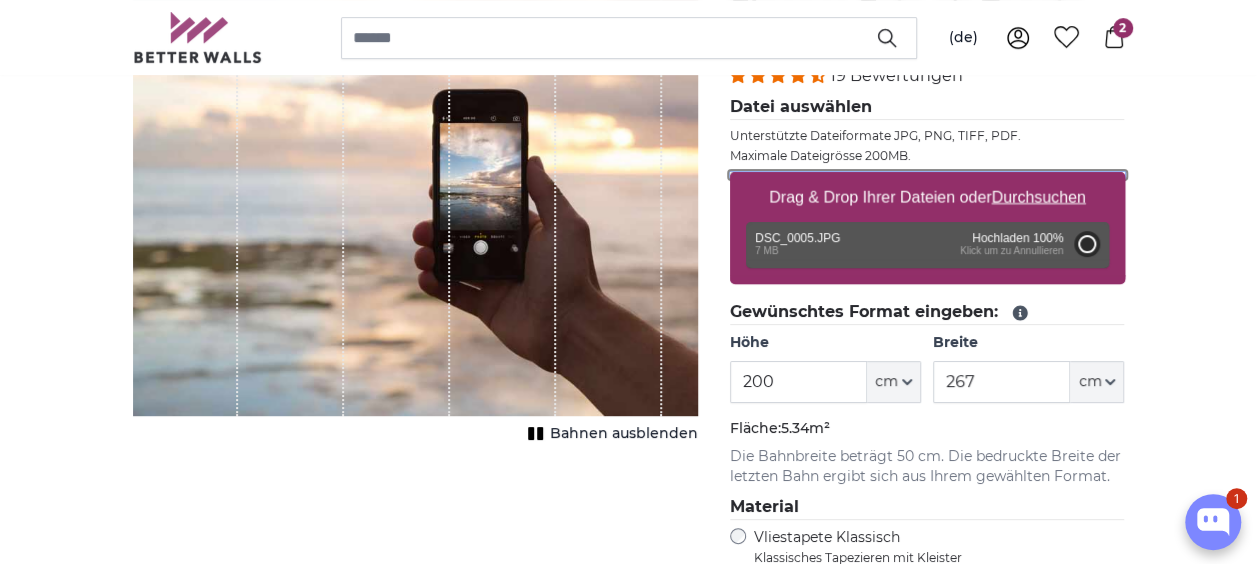 type on "300" 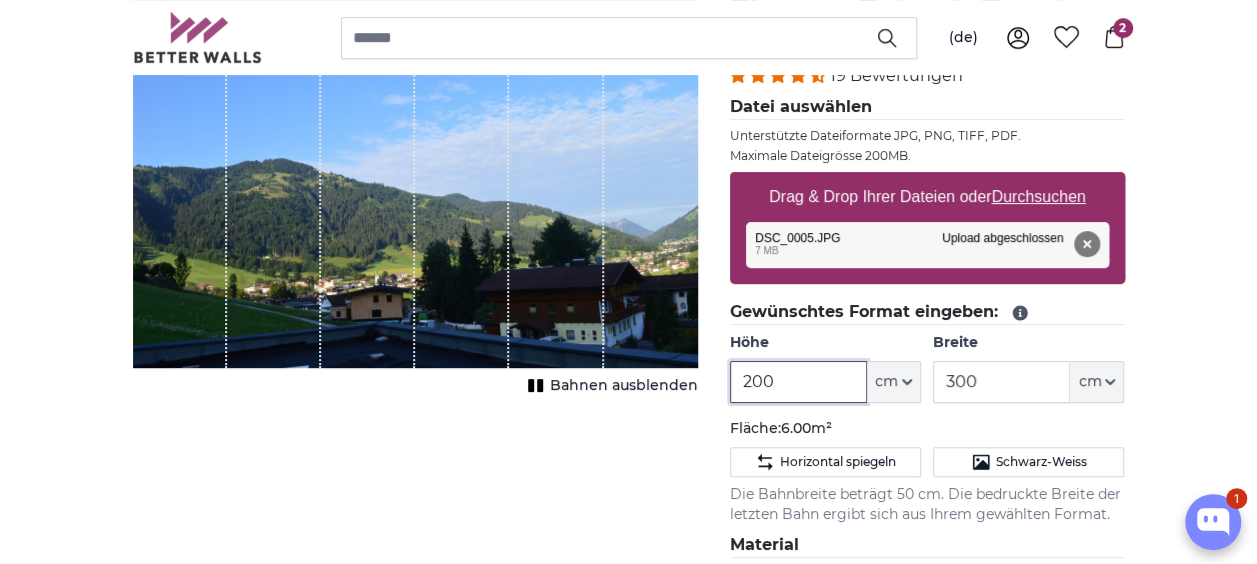 click on "200" at bounding box center [798, 382] 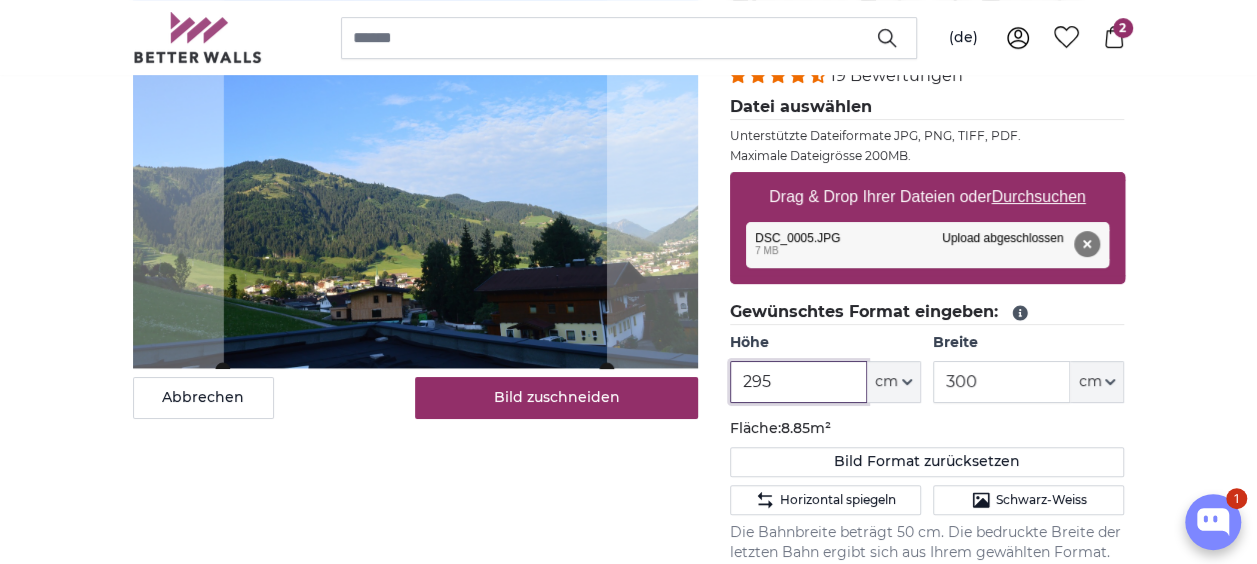 type on "295" 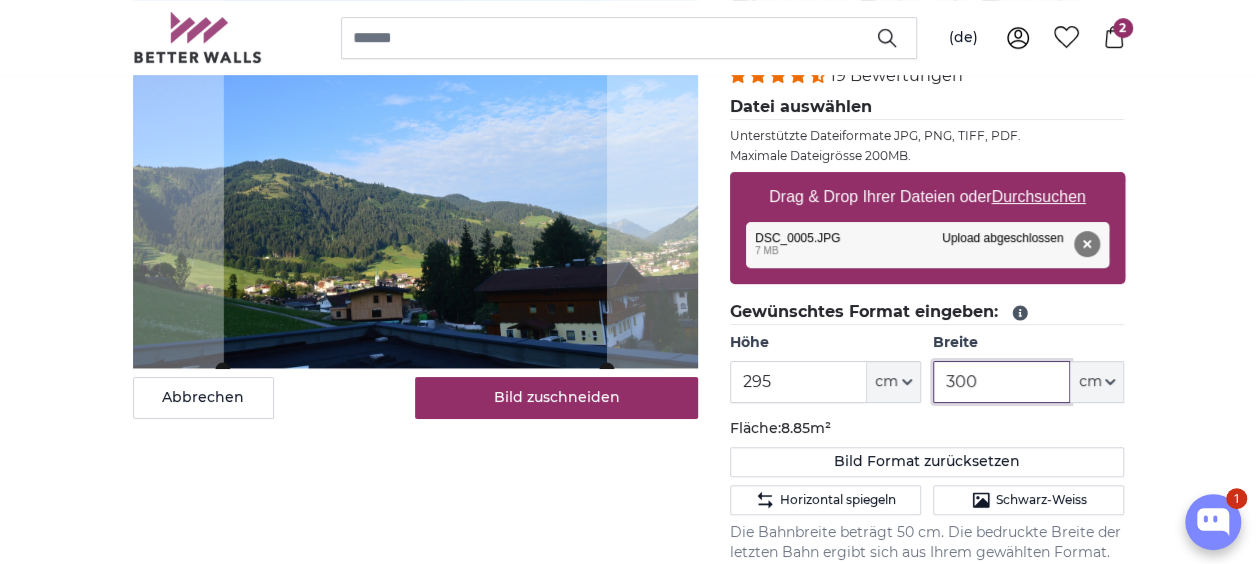 click on "300" at bounding box center (1001, 382) 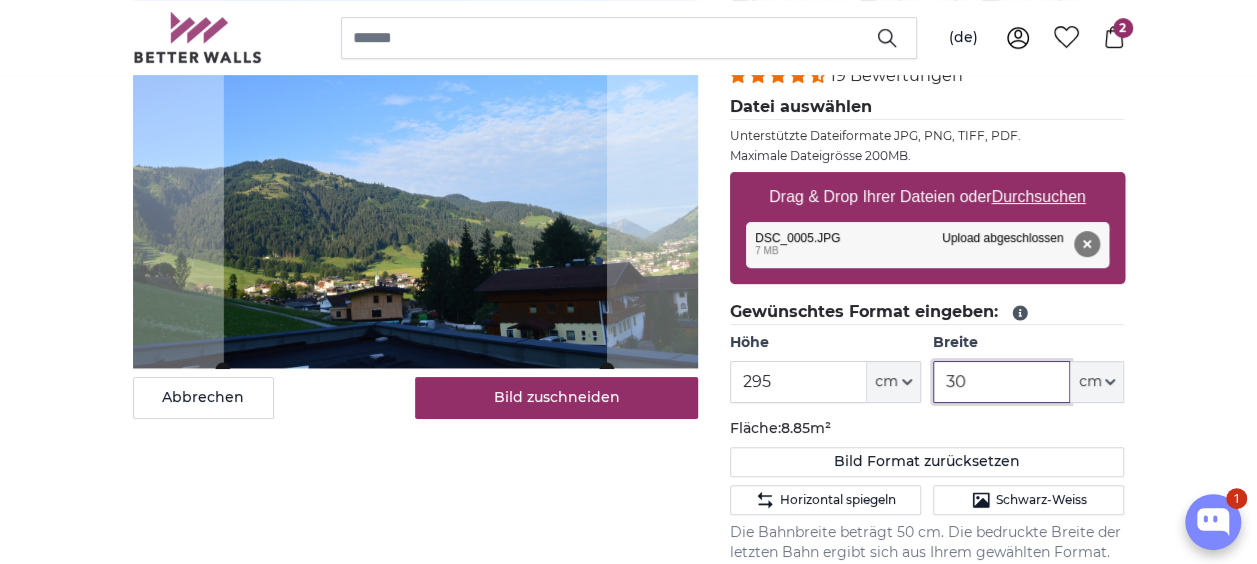 type on "3" 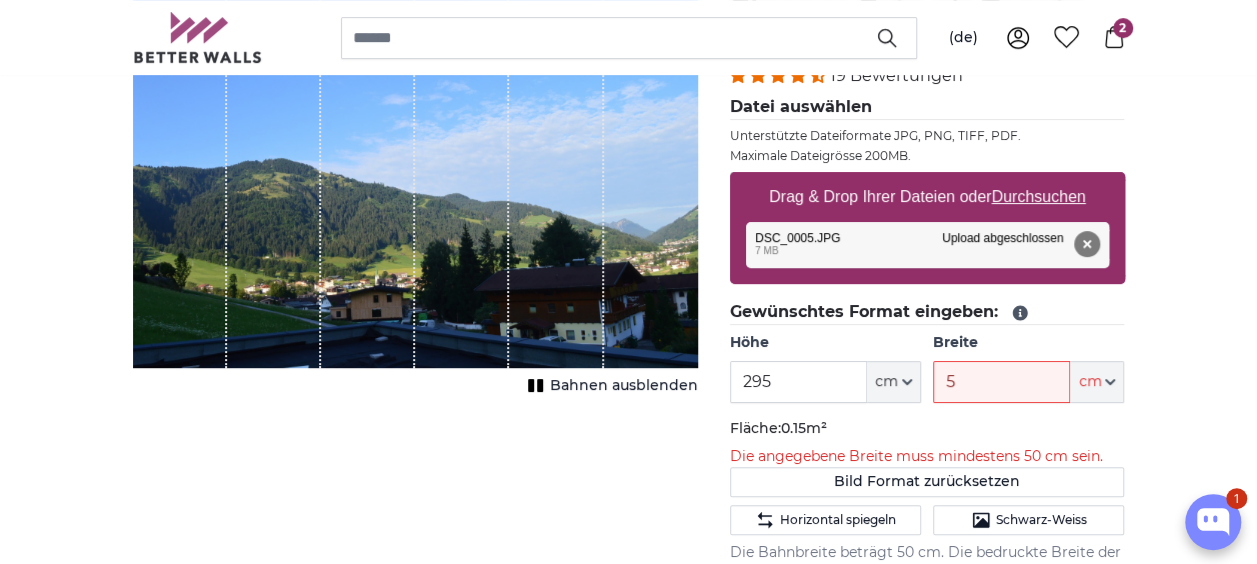 click on "Die angegebene Breite muss mindestens 50 cm sein." 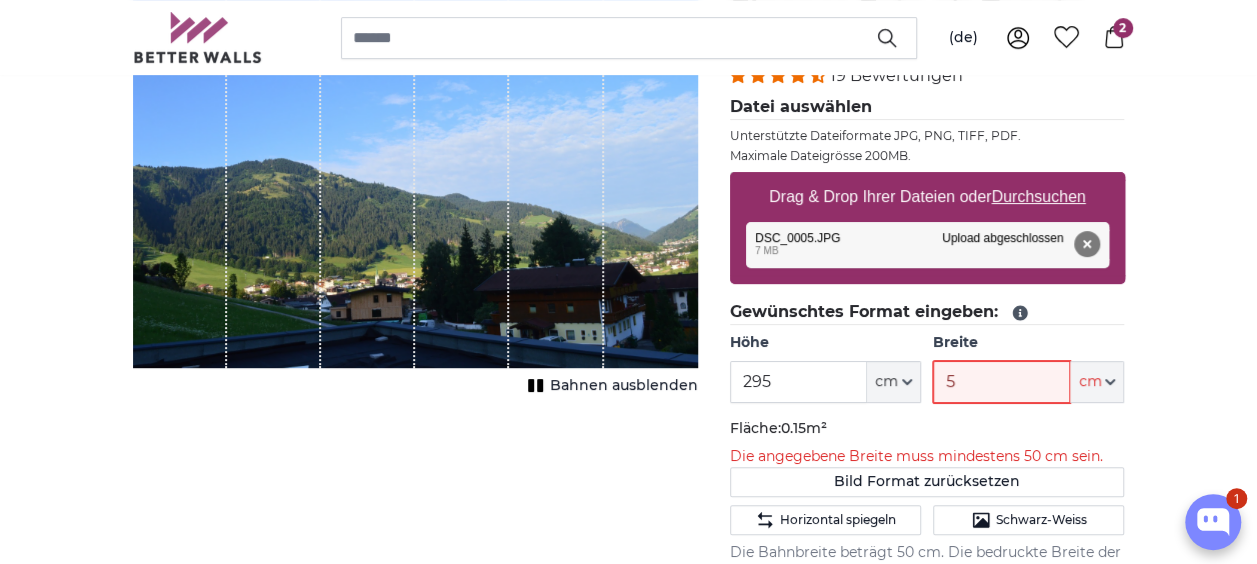 click on "5" at bounding box center (1001, 382) 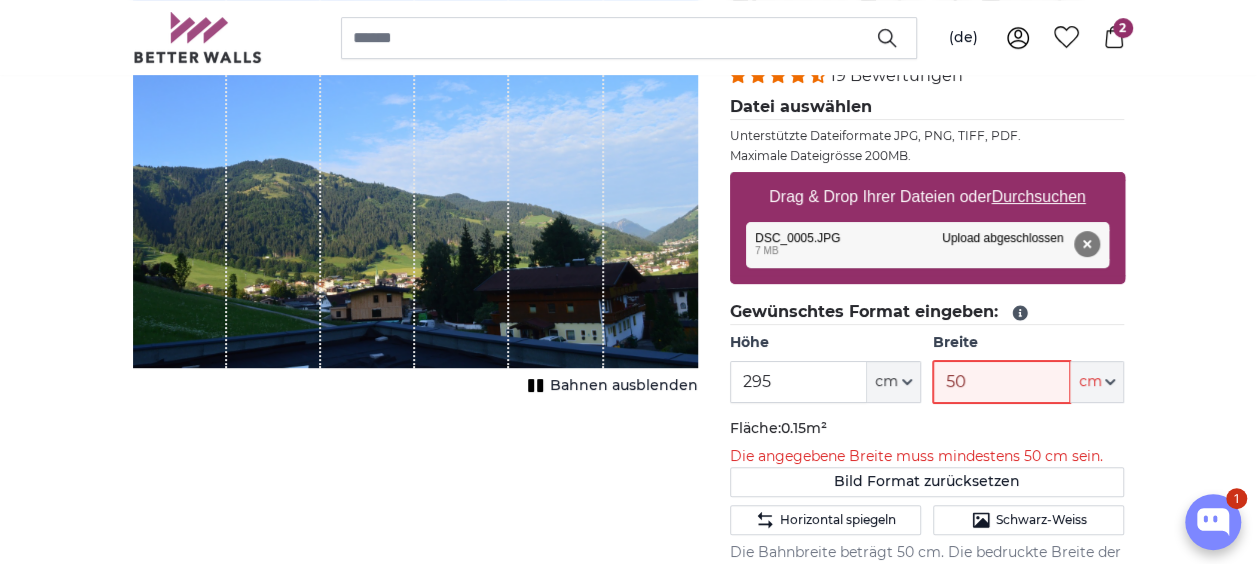 type on "500" 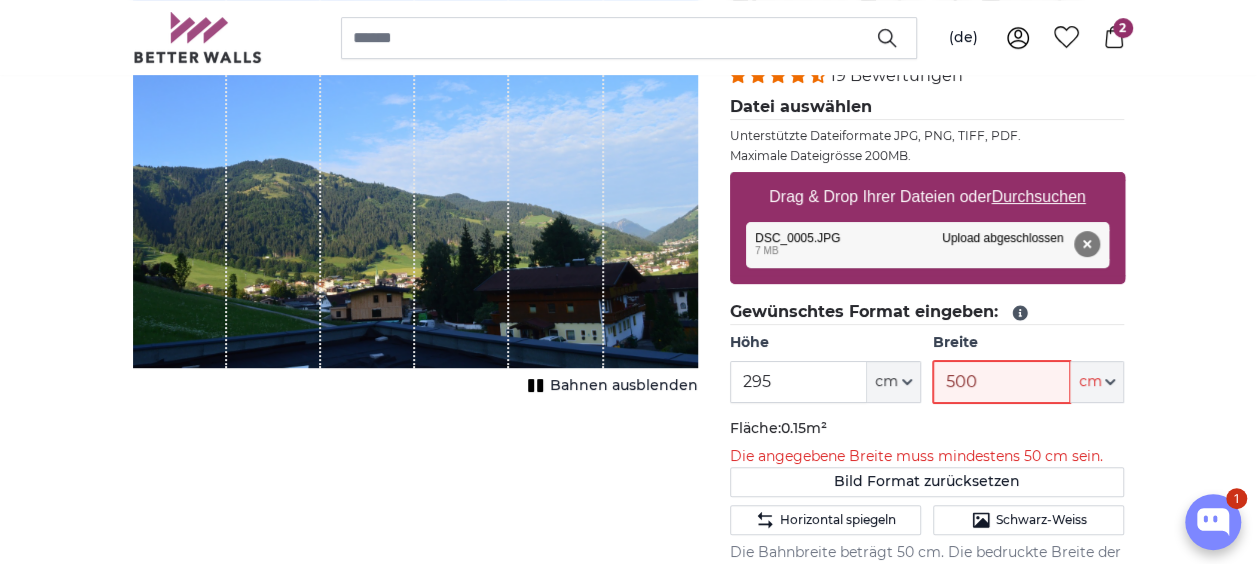 type 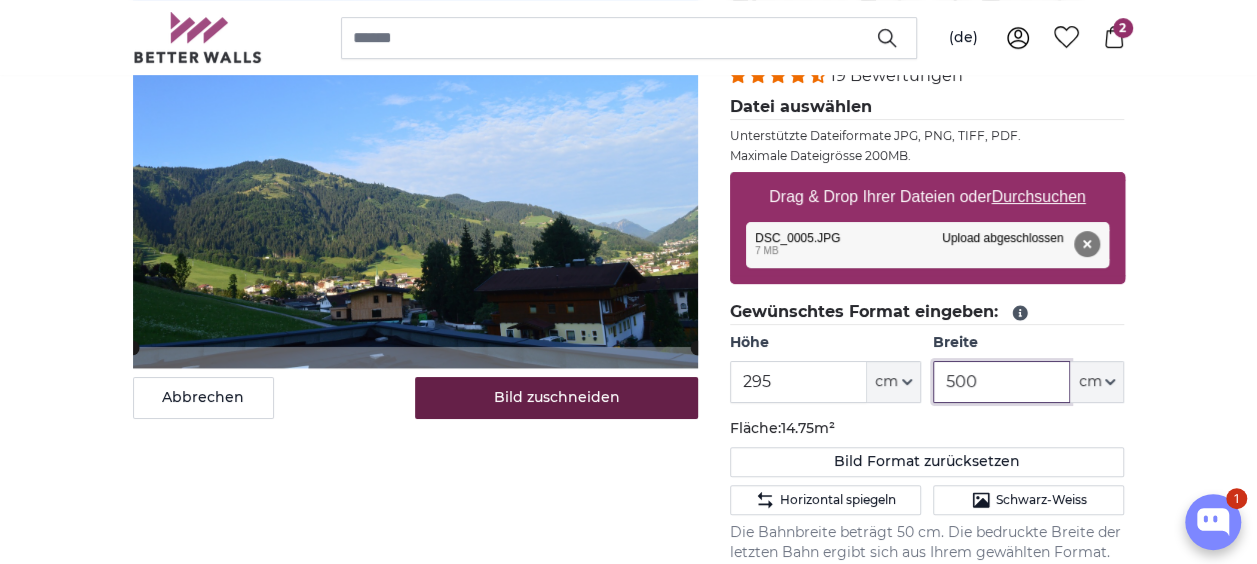 type on "500" 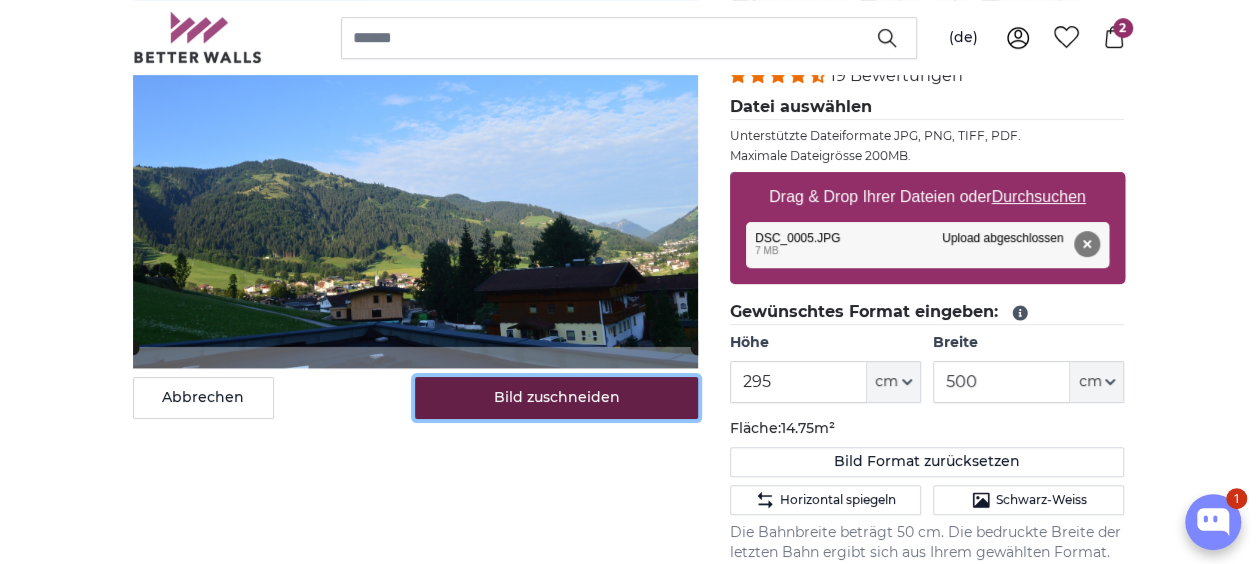 click on "Bild zuschneiden" at bounding box center [556, 398] 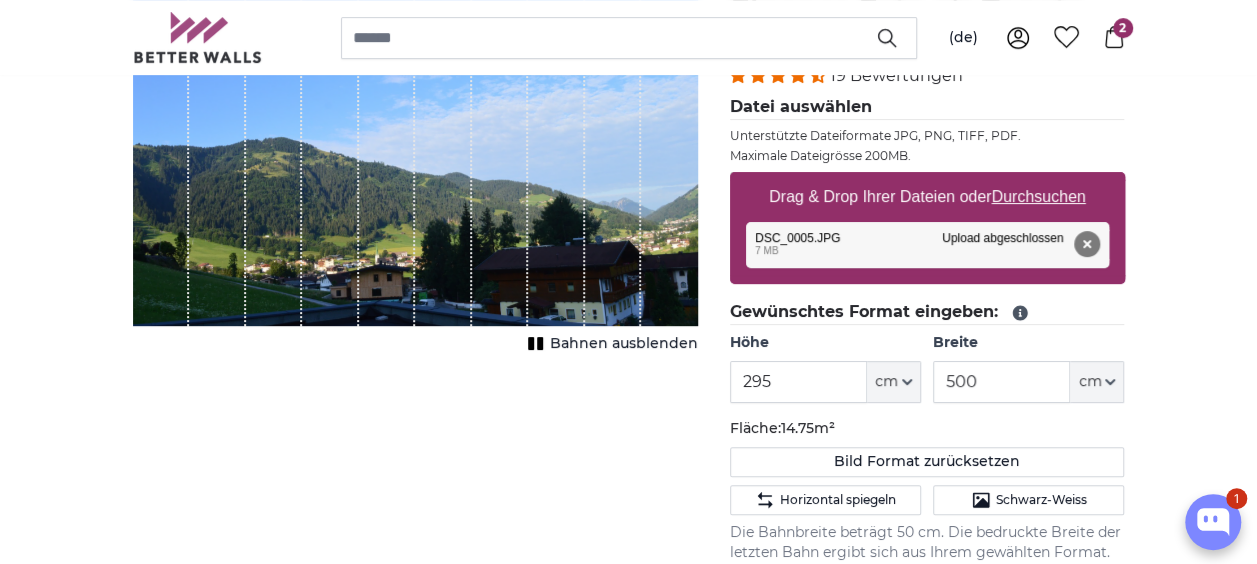 click at bounding box center (500, 159) 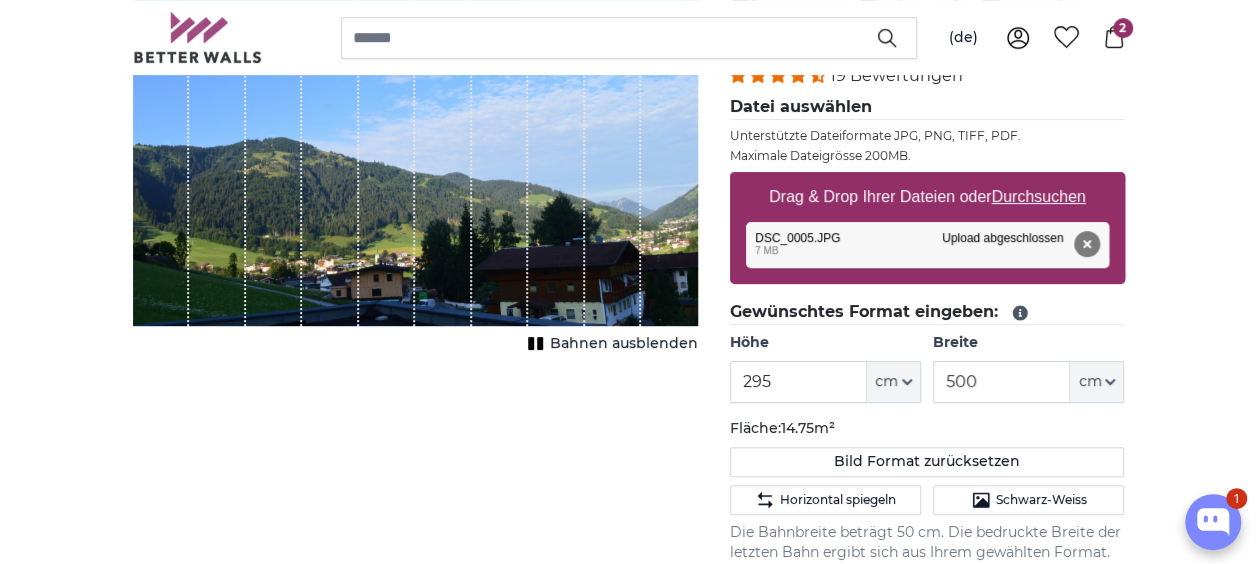 click on "Bahnen ausblenden" at bounding box center (624, 344) 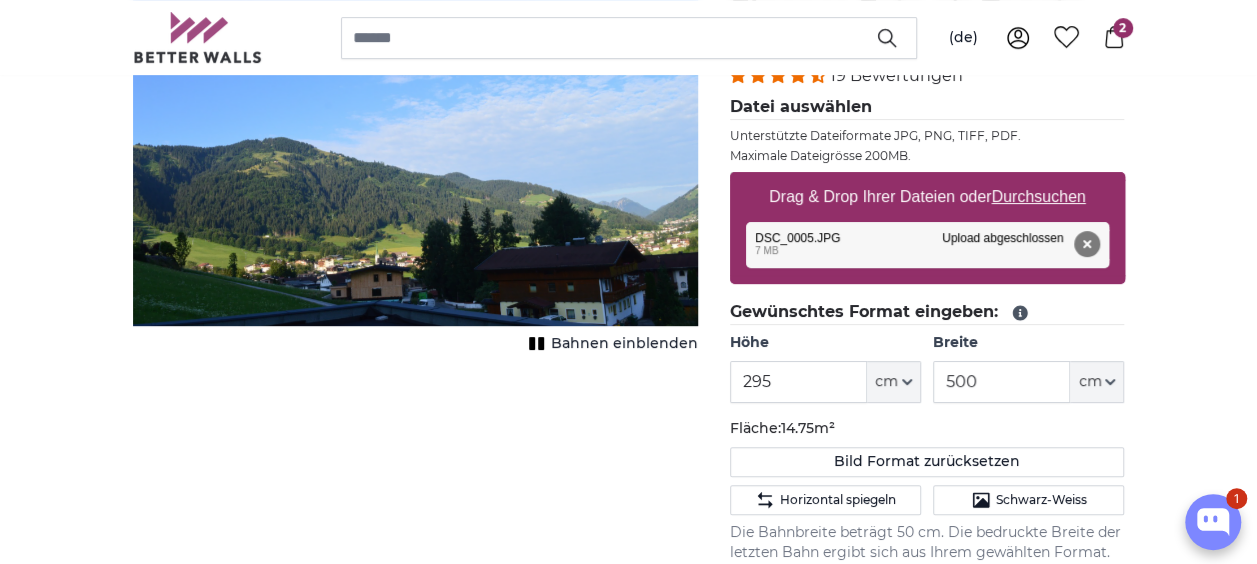 click on "Bahnen einblenden" at bounding box center (624, 344) 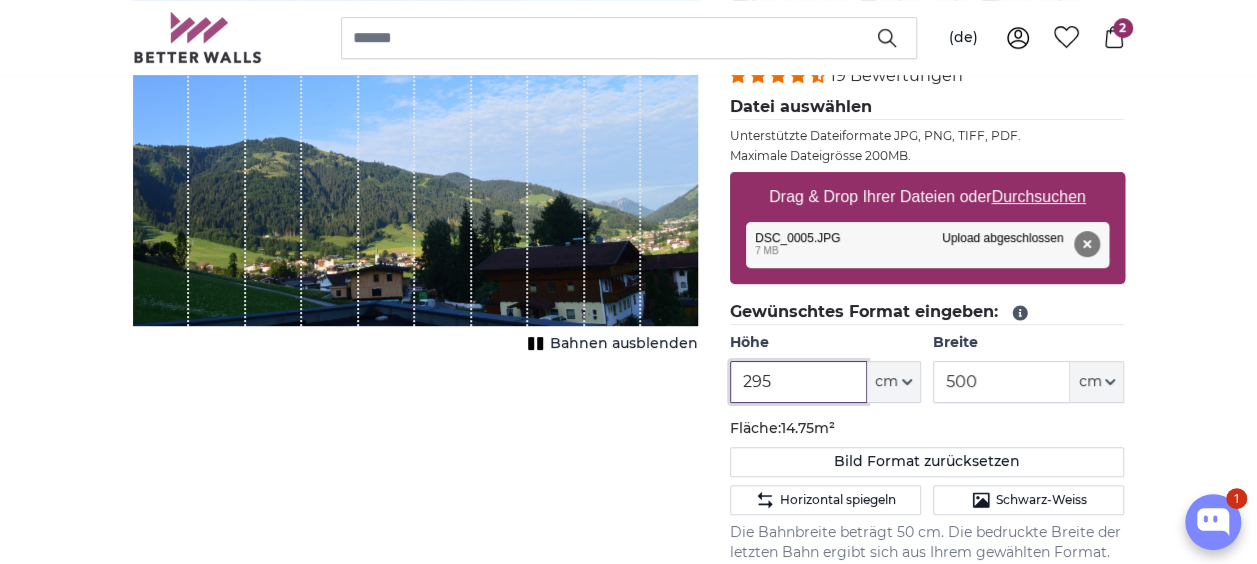 click on "295" at bounding box center [798, 382] 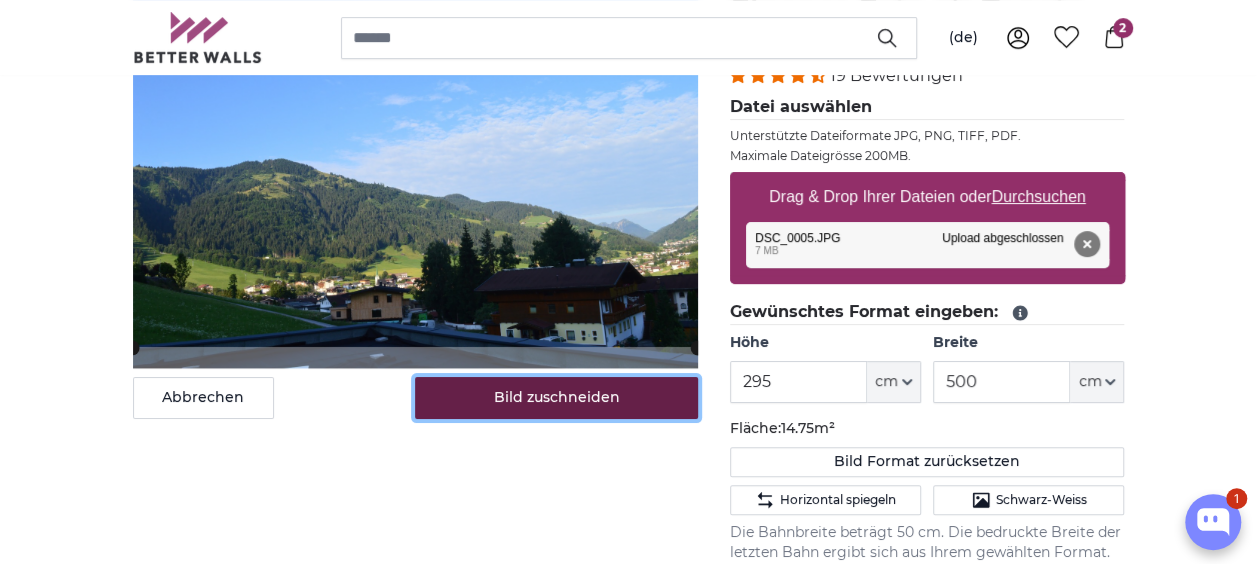click on "Bild zuschneiden" at bounding box center (556, 398) 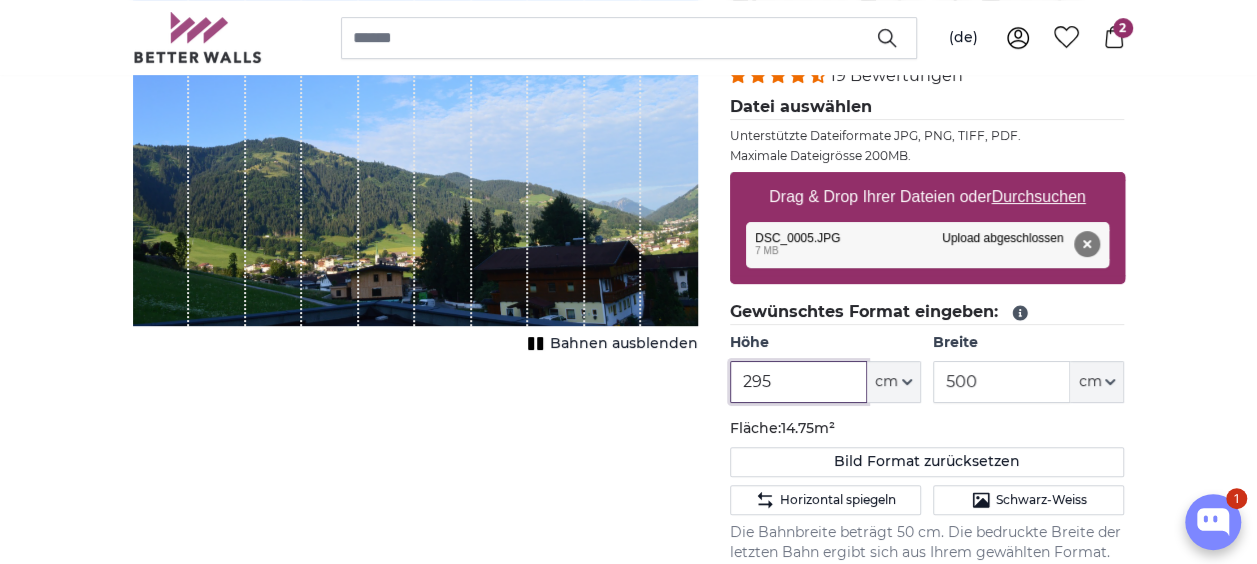 click on "295" at bounding box center [798, 382] 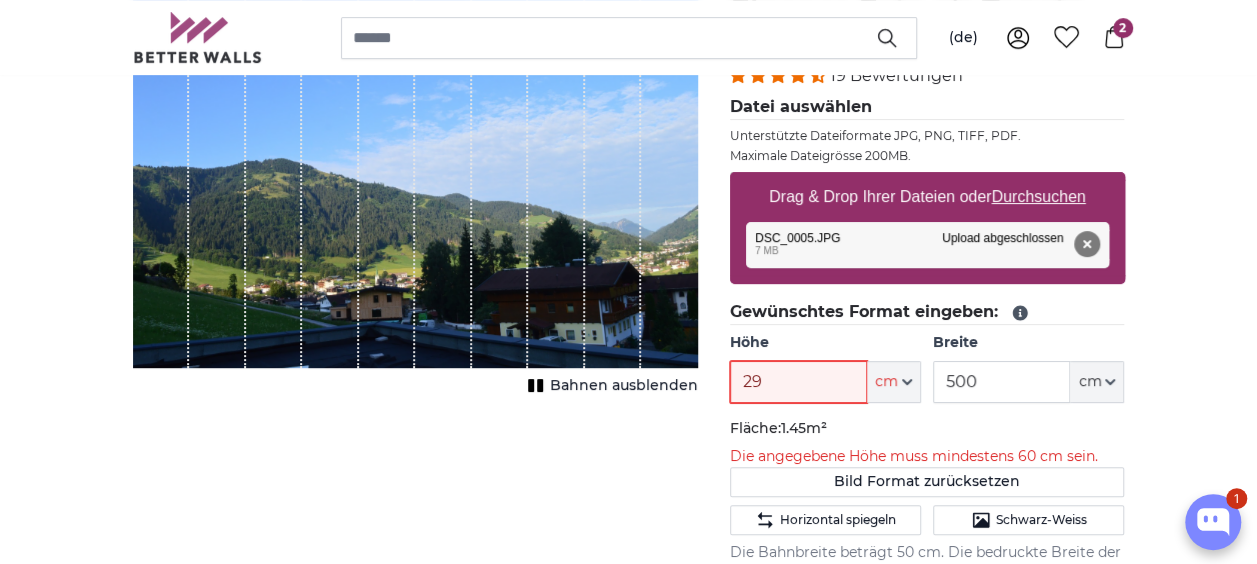 type on "295" 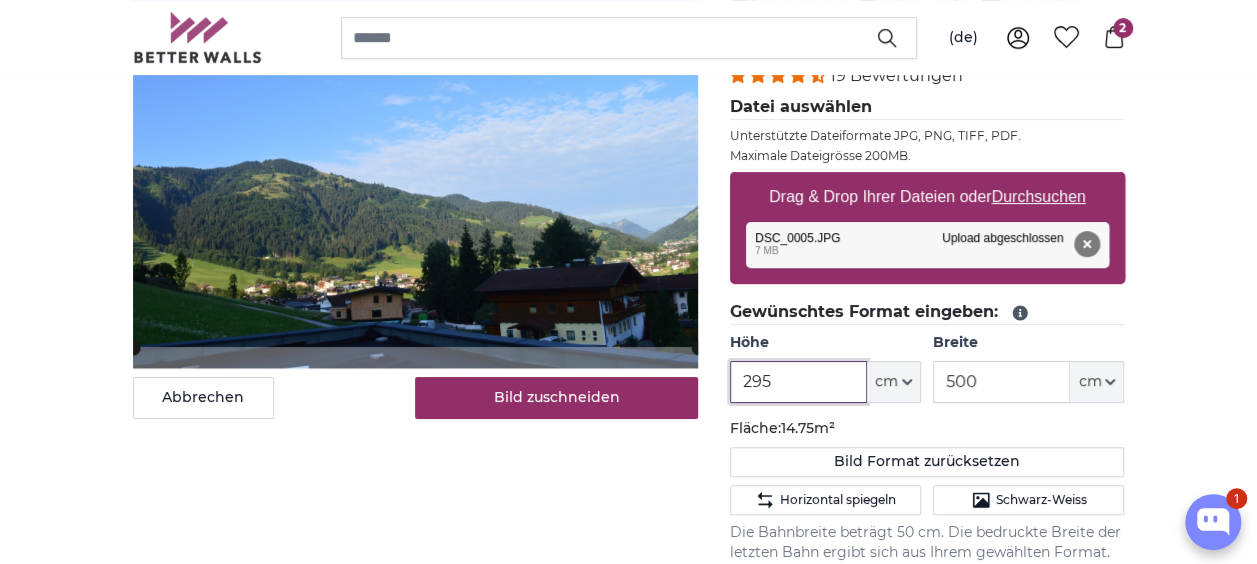click 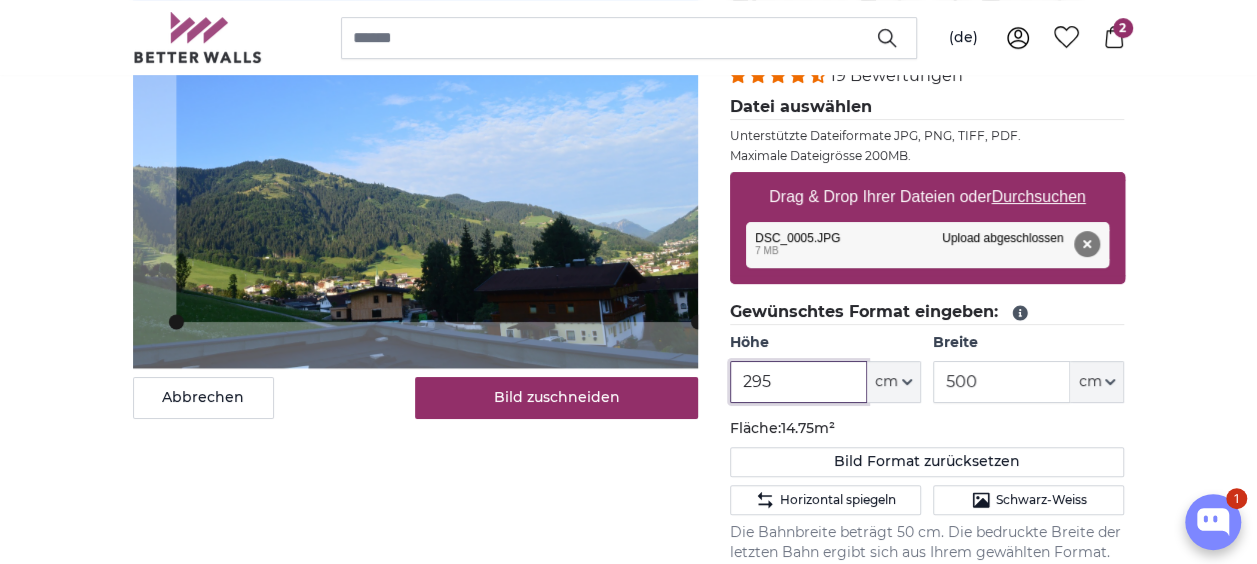 click 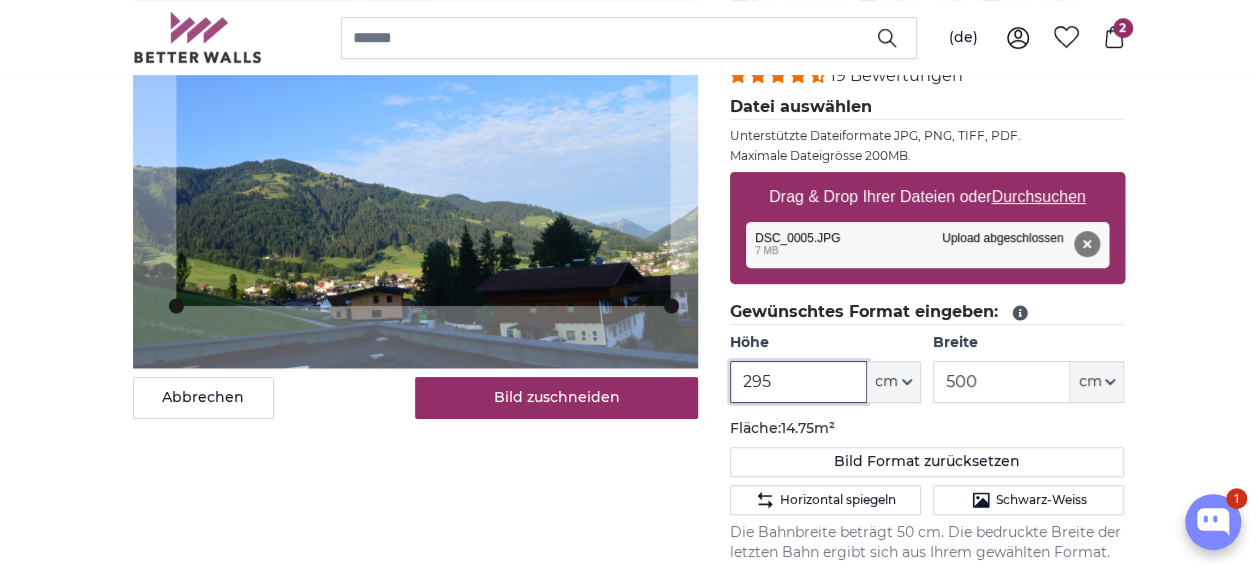 click 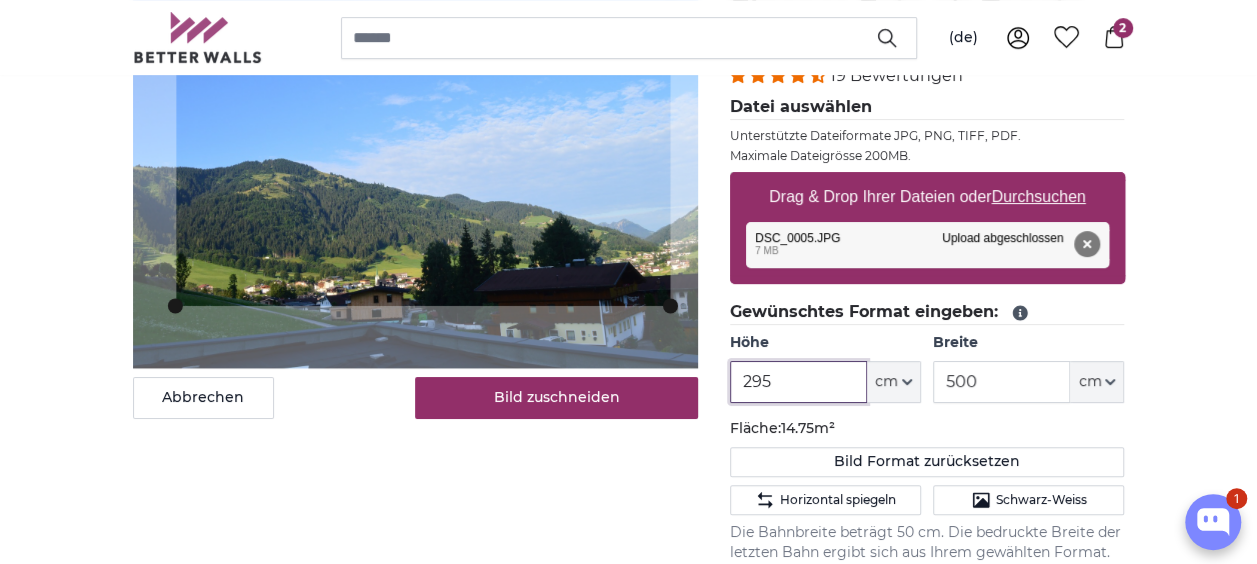 click 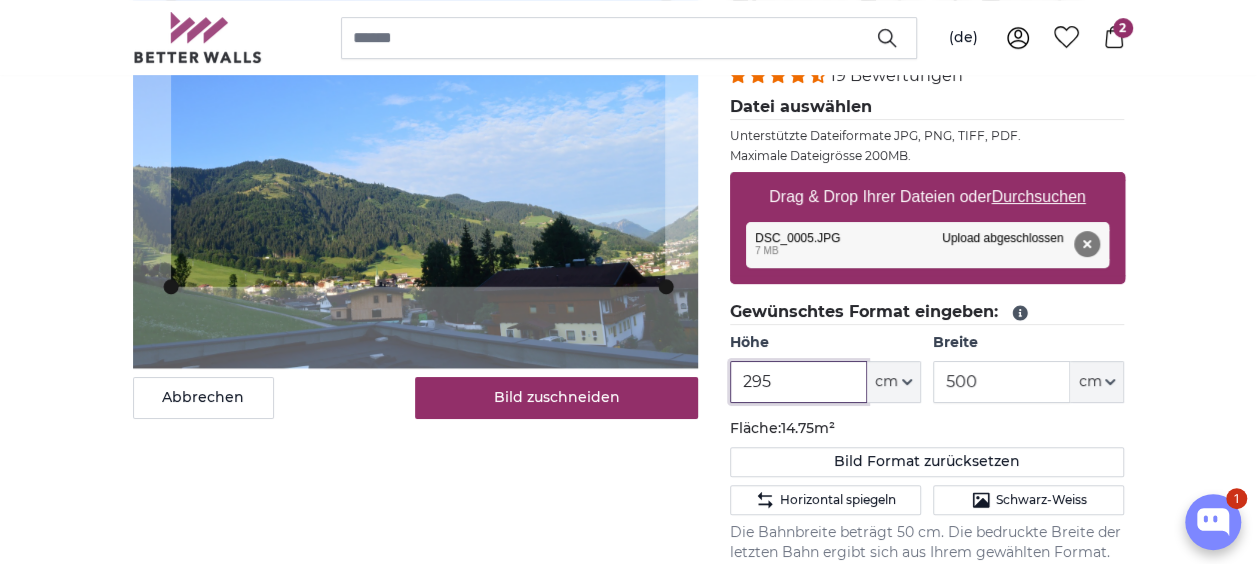 click on "1
Fototapeten nach Mass
GRATIS Lieferung!  -  Geliefert bis 10. Juli
60'000 ZUFRIEDENE KUNDEN
(de)
Deutsch
Dansk" at bounding box center (628, 2779) 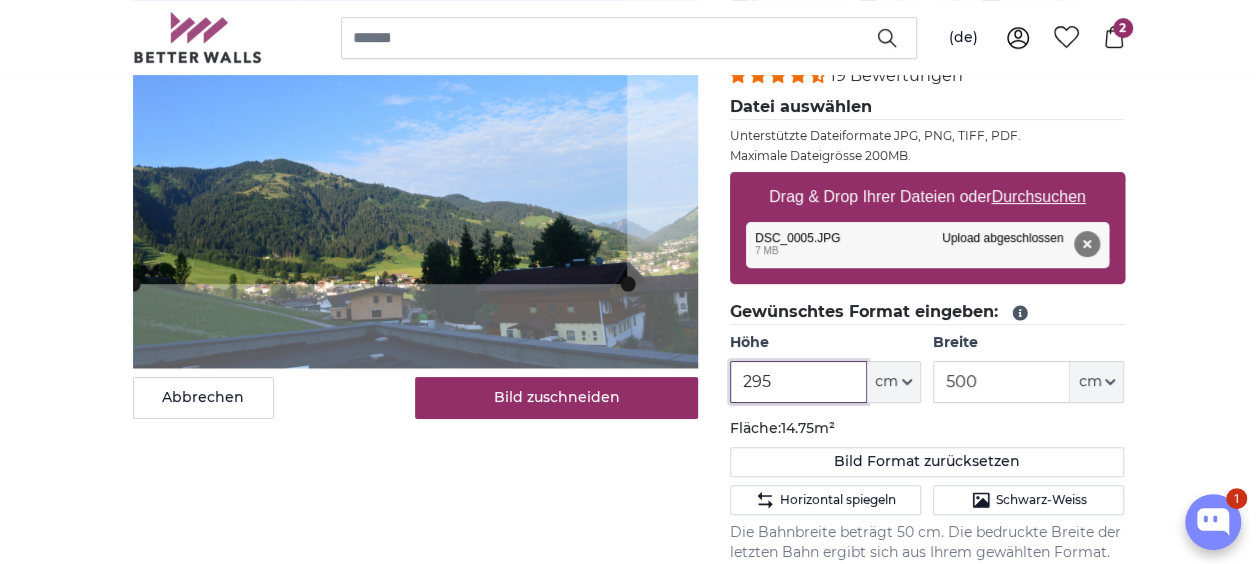 click 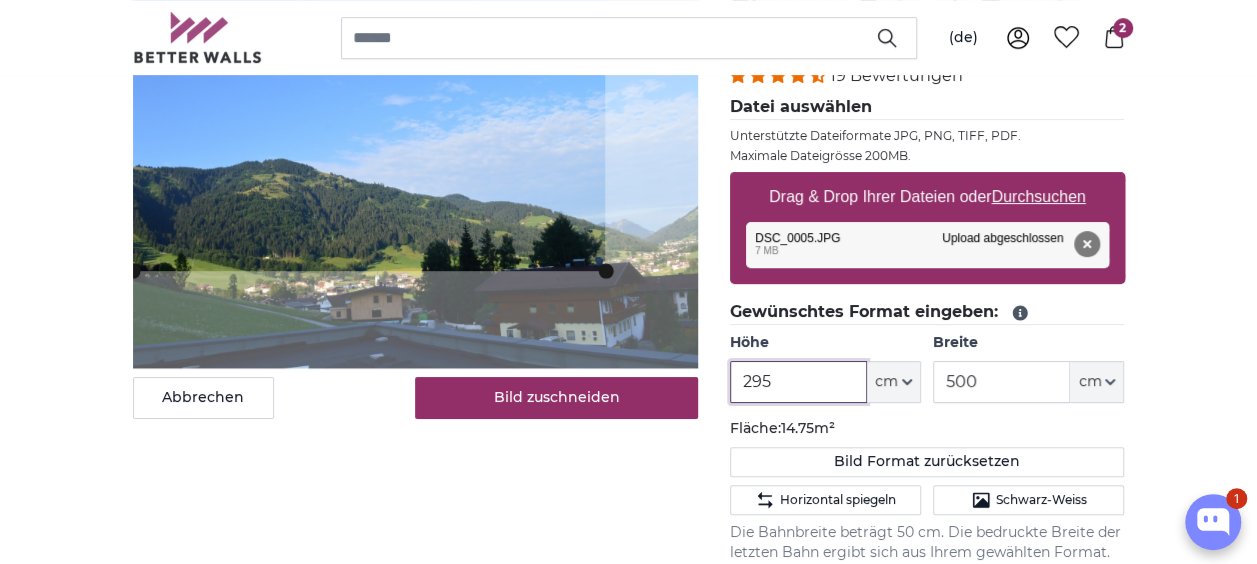 click 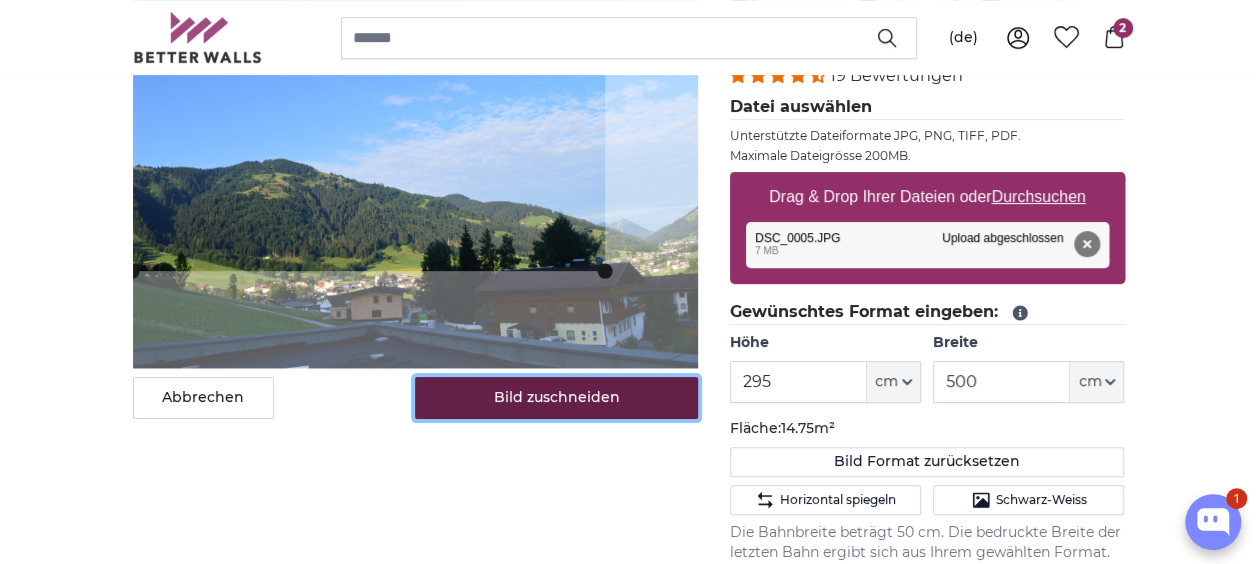 click on "Bild zuschneiden" at bounding box center [556, 398] 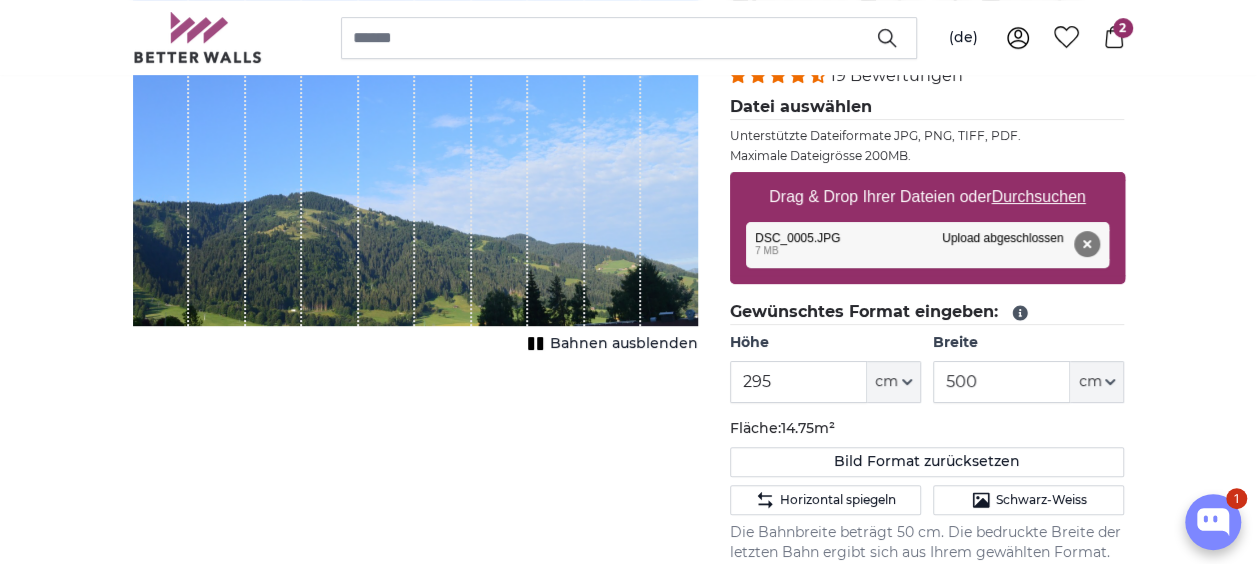 click at bounding box center [443, 159] 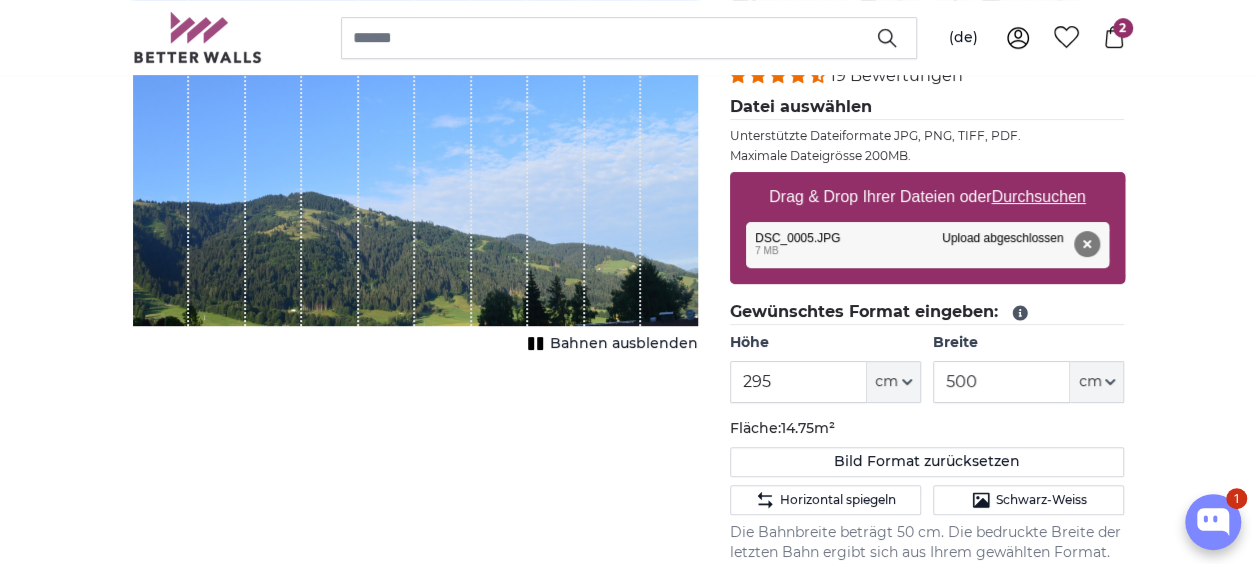 click on "Bahnen ausblenden" at bounding box center [624, 344] 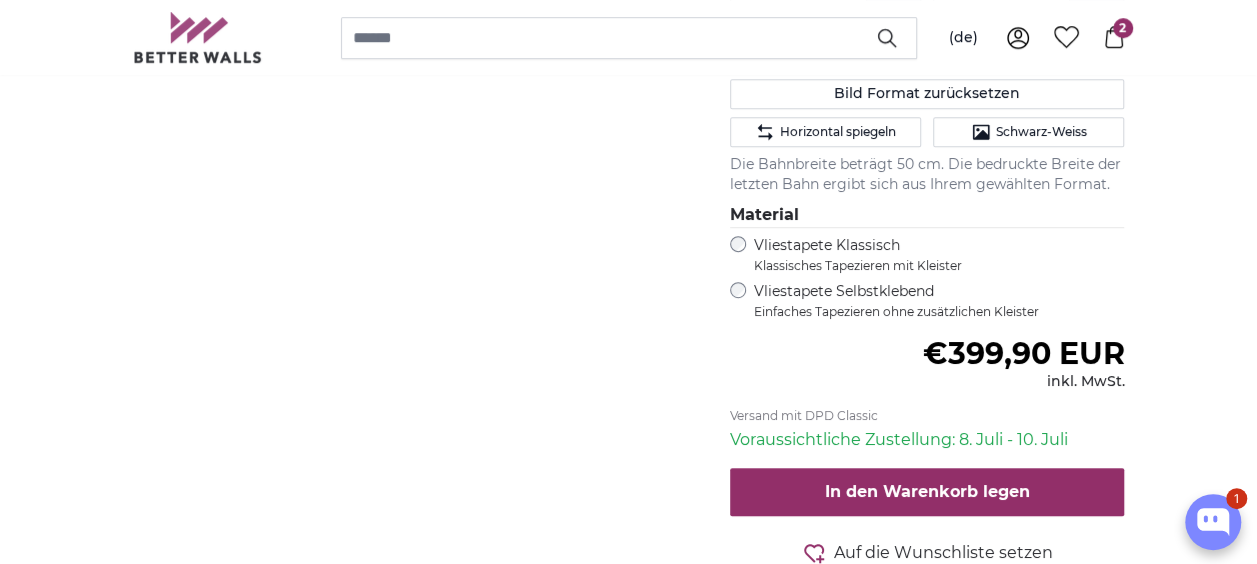scroll, scrollTop: 642, scrollLeft: 0, axis: vertical 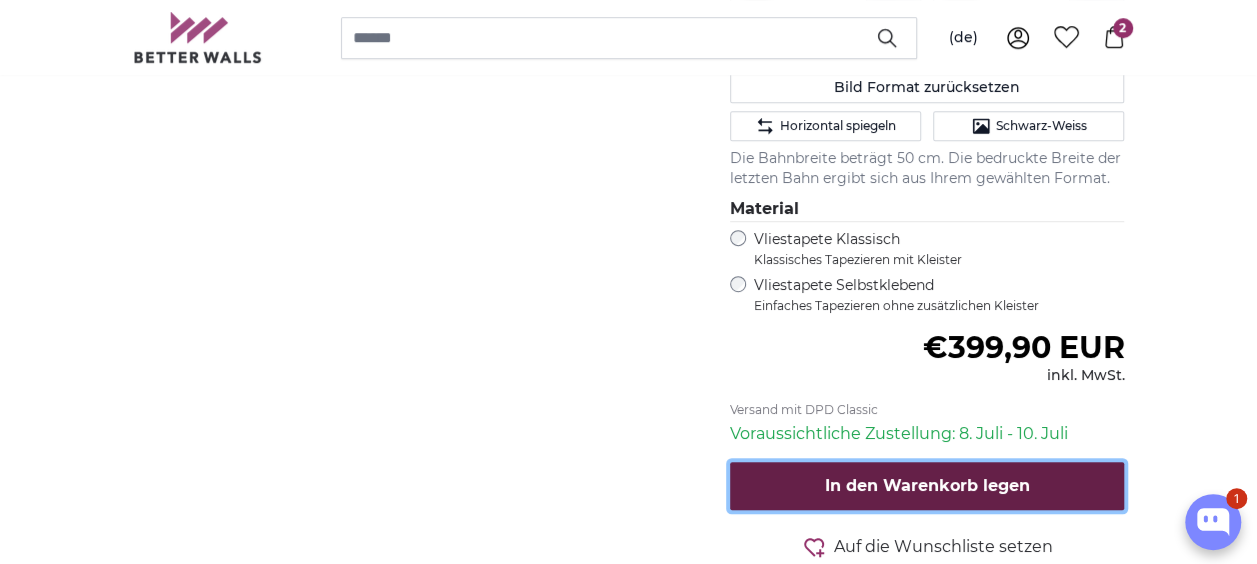 click on "In den Warenkorb legen" at bounding box center [927, 486] 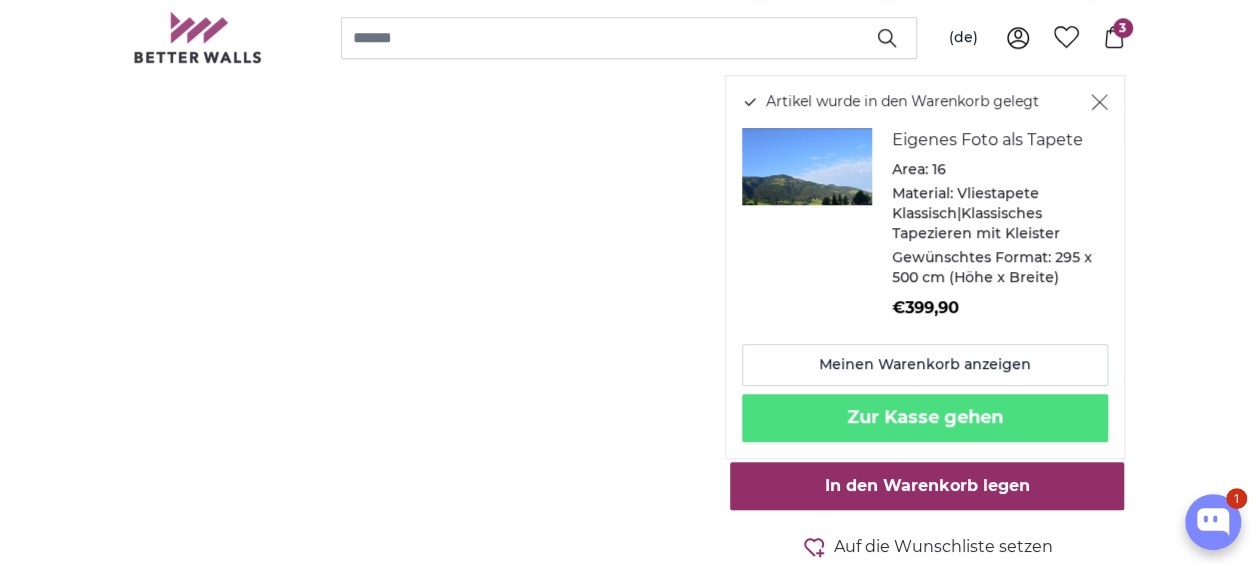click 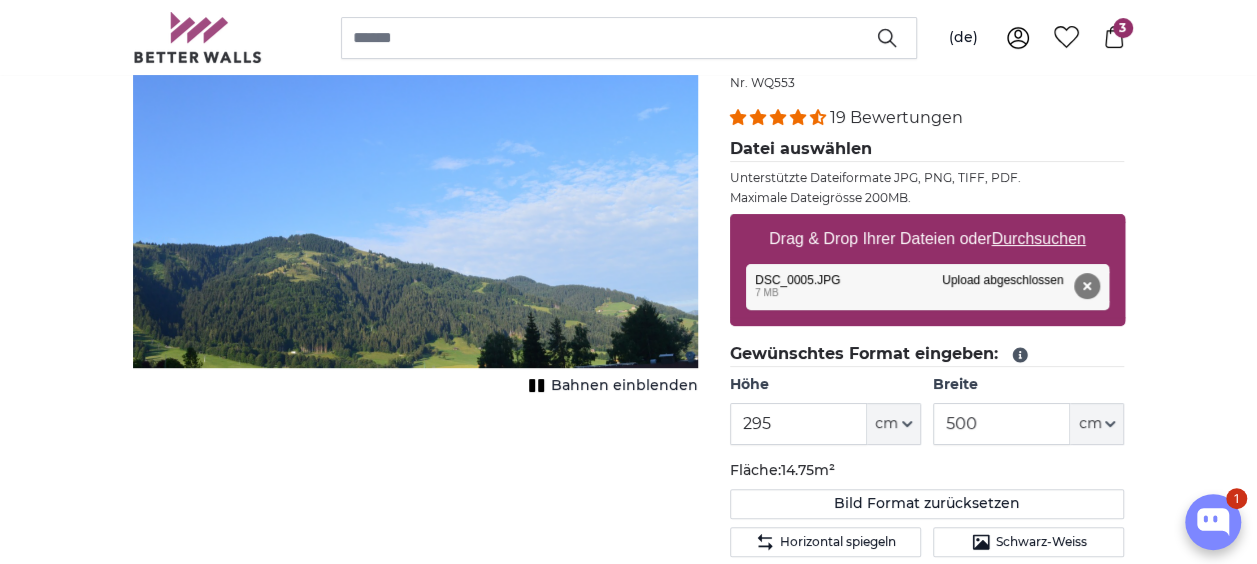 scroll, scrollTop: 0, scrollLeft: 0, axis: both 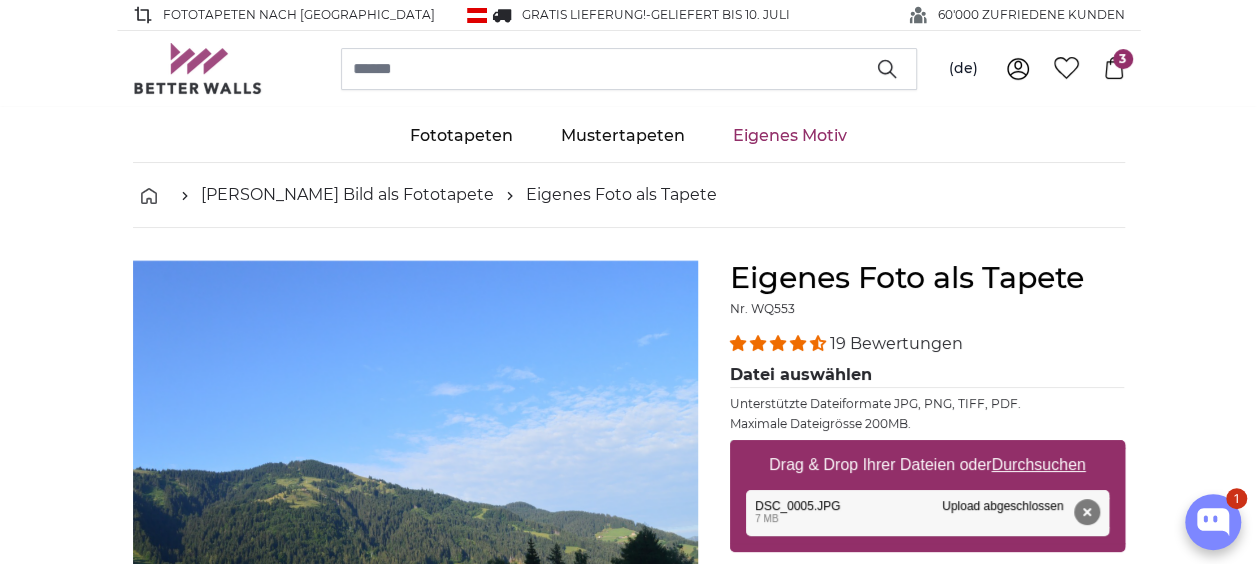 click on "Eigenes Motiv" at bounding box center [790, 136] 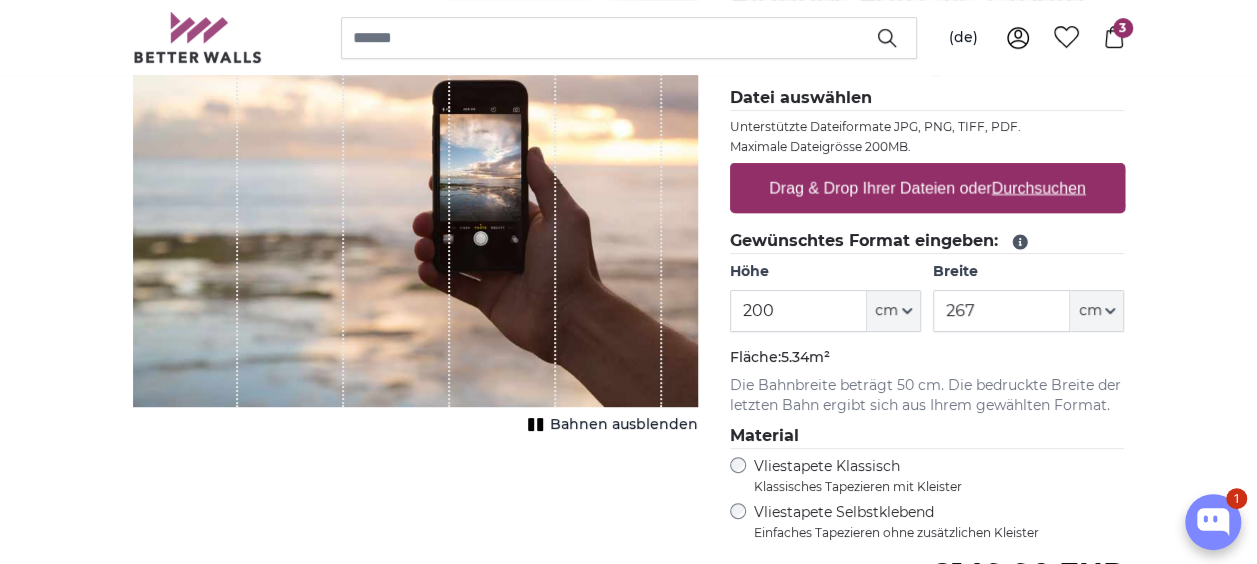 scroll, scrollTop: 277, scrollLeft: 0, axis: vertical 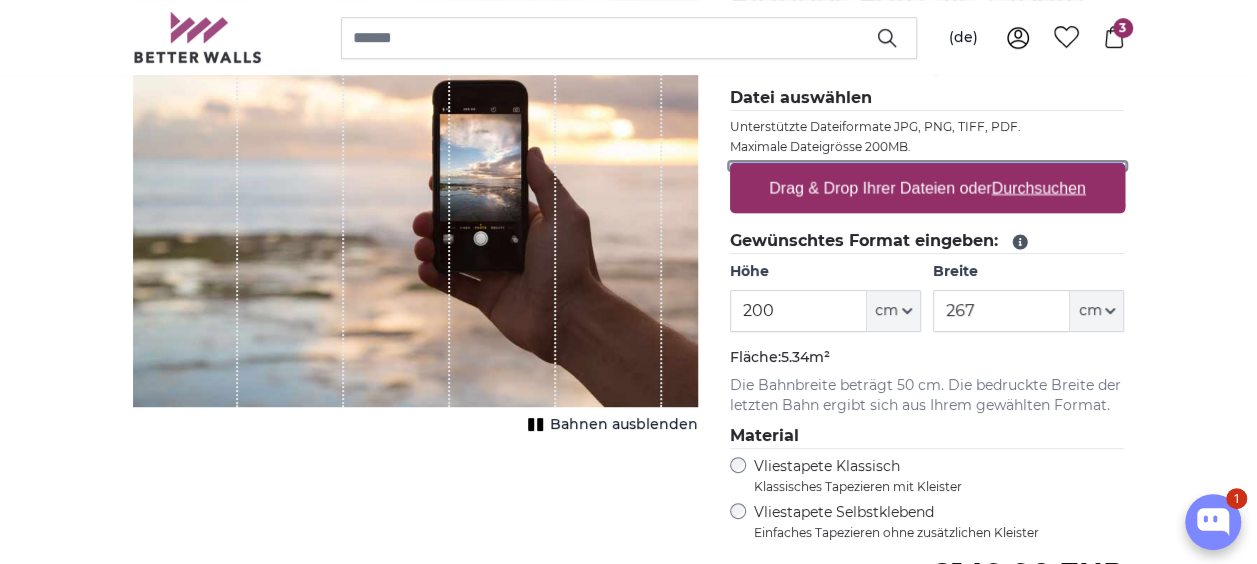 click on "Drag & Drop Ihrer Dateien oder  Durchsuchen" at bounding box center (927, 166) 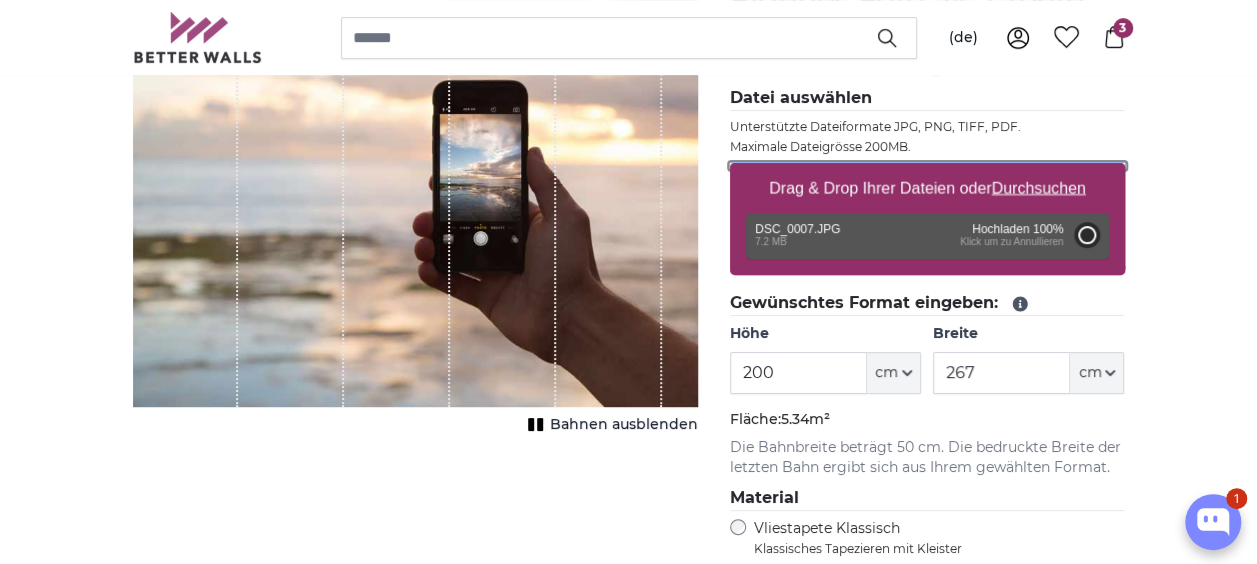 type on "300" 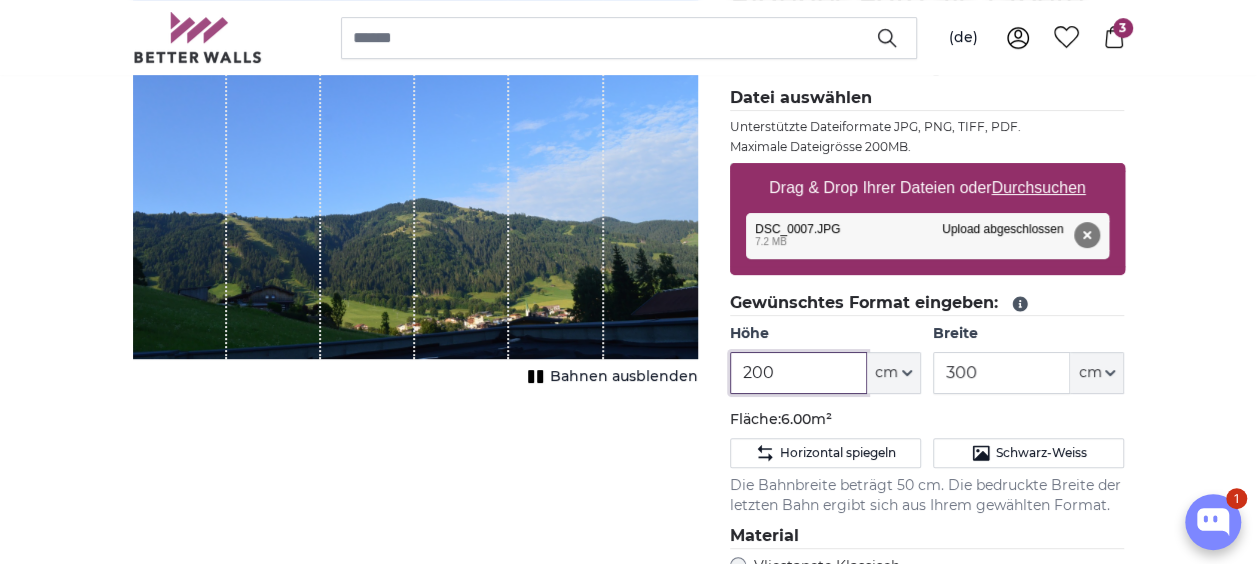 click on "200" at bounding box center (798, 373) 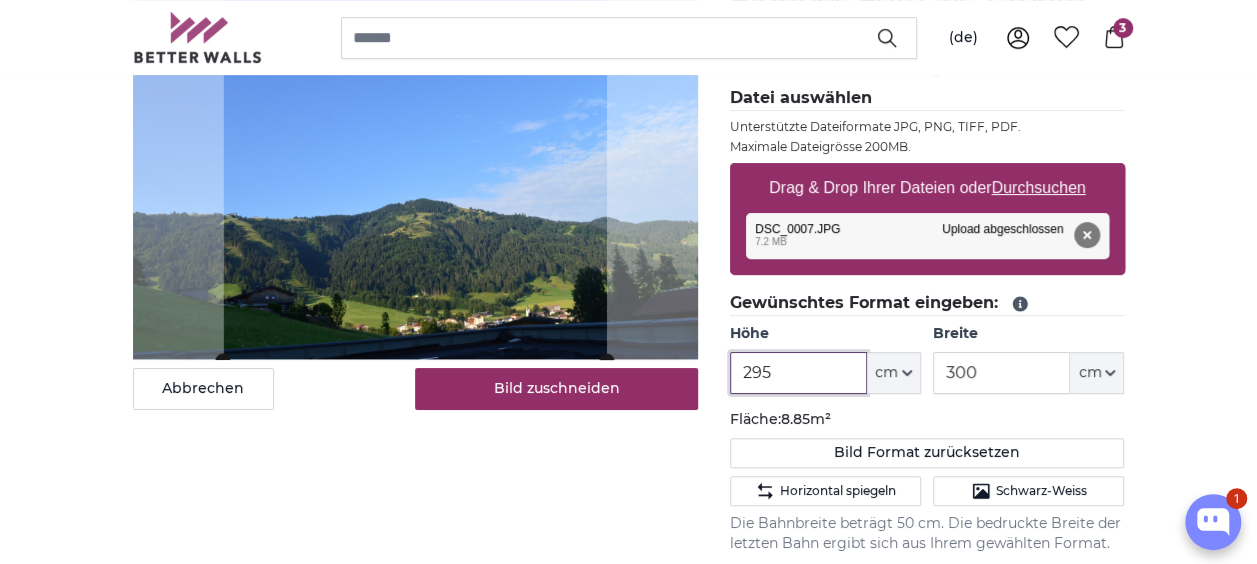 type on "295" 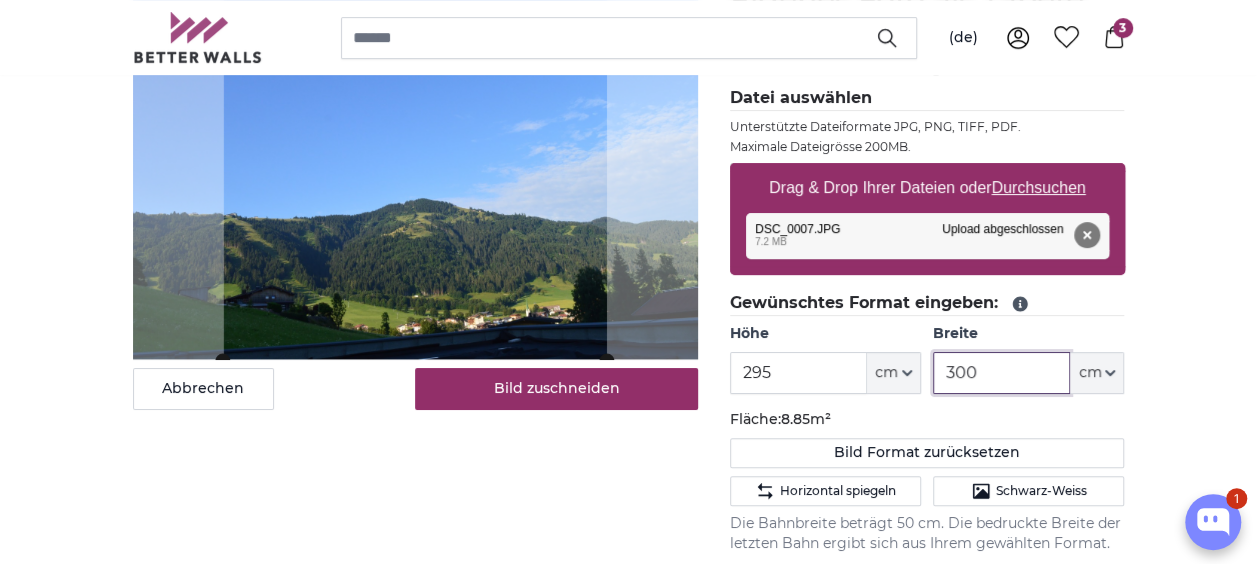 click on "300" at bounding box center [1001, 373] 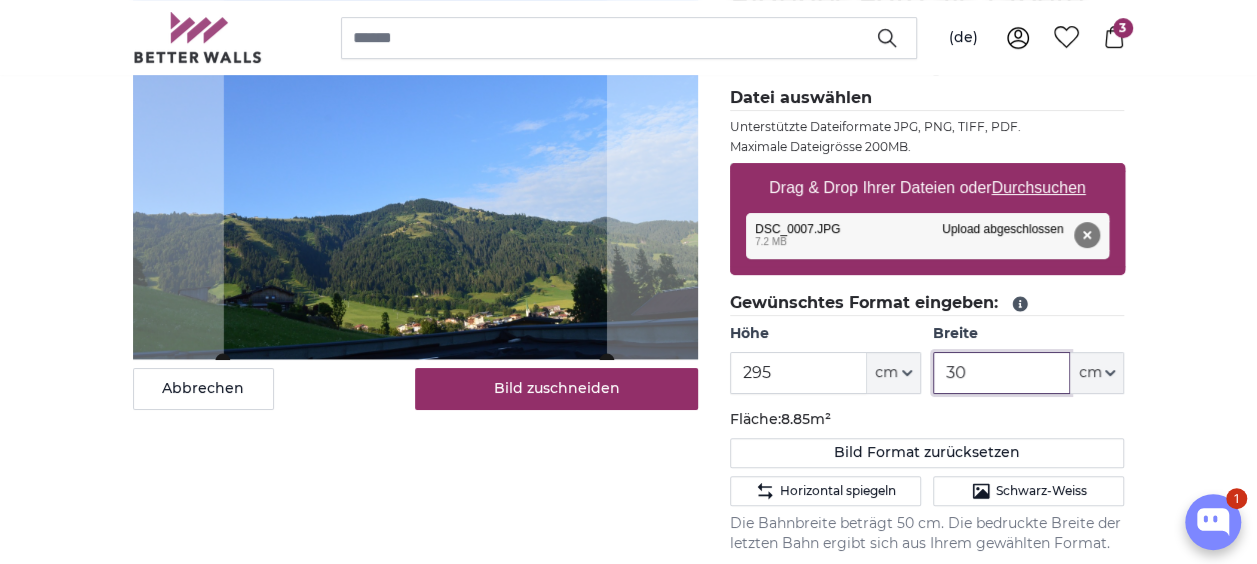 type on "3" 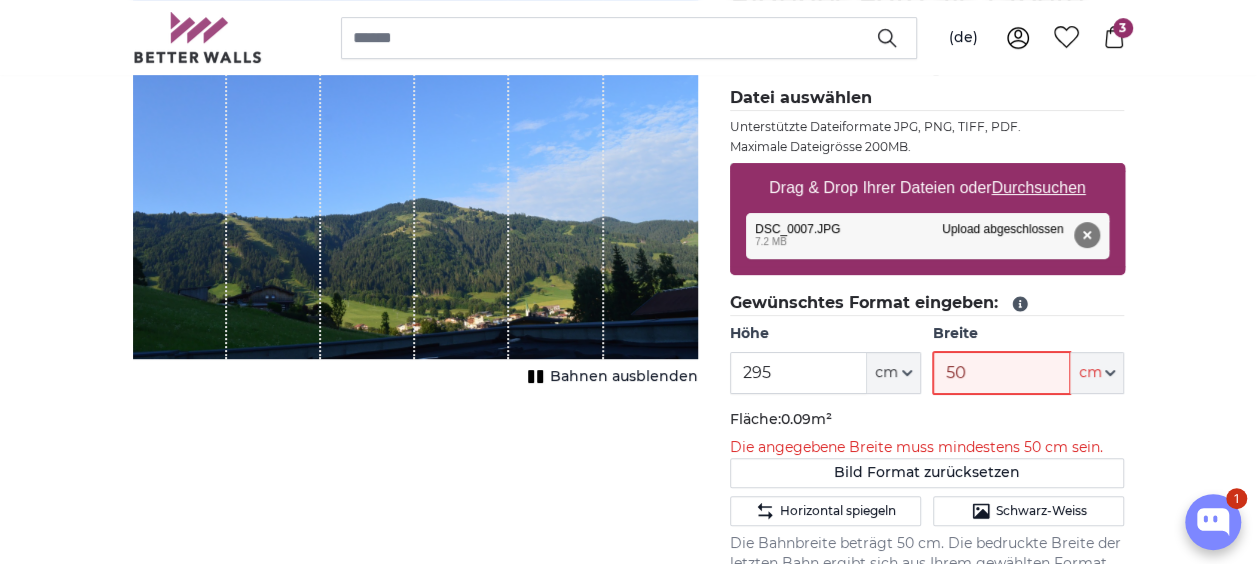type on "500" 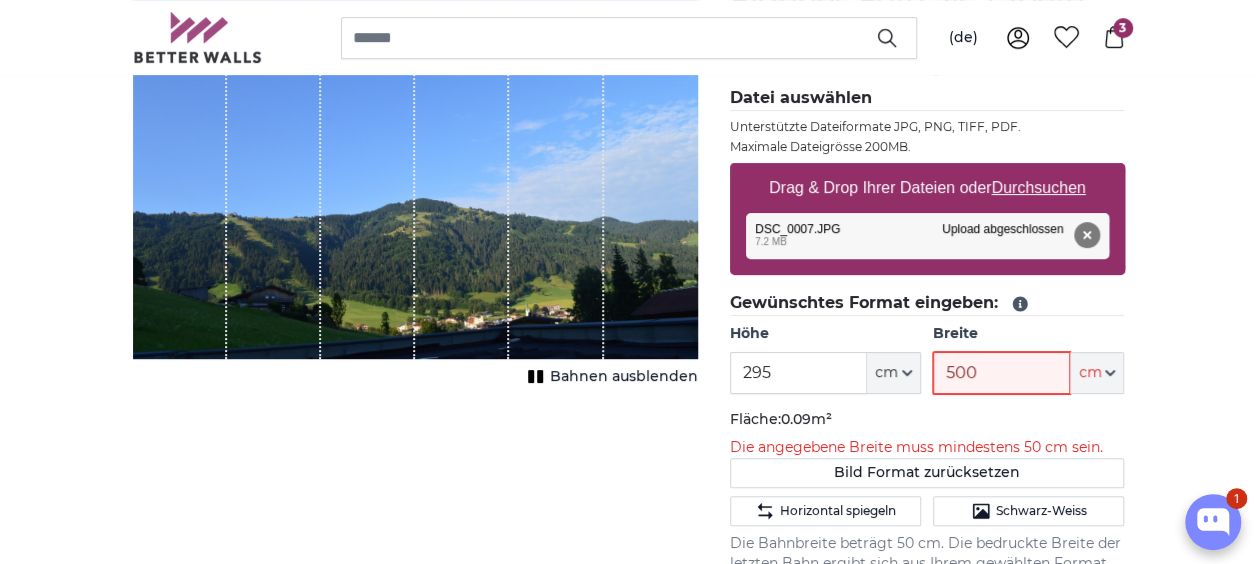 type 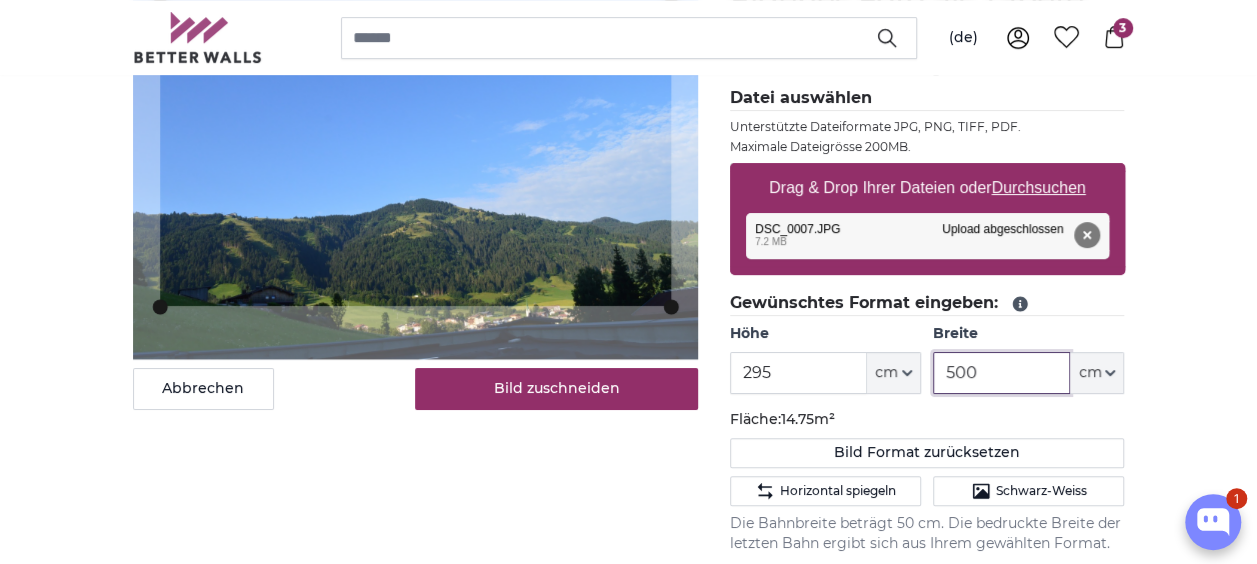 click at bounding box center [0, 0] 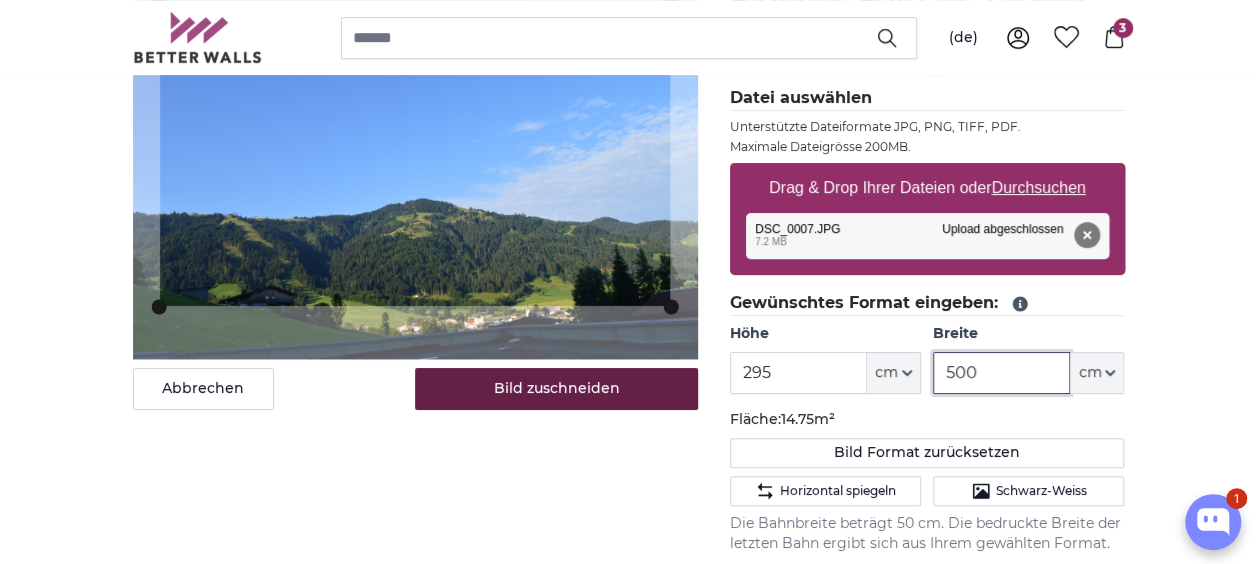 type on "500" 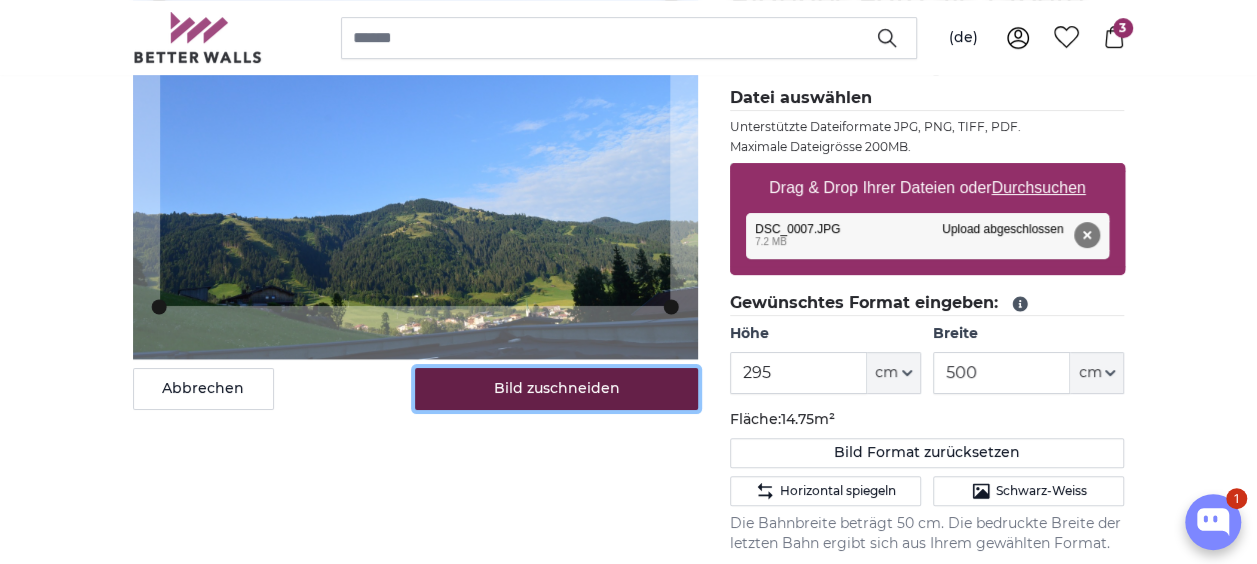 click on "Bild zuschneiden" at bounding box center (556, 389) 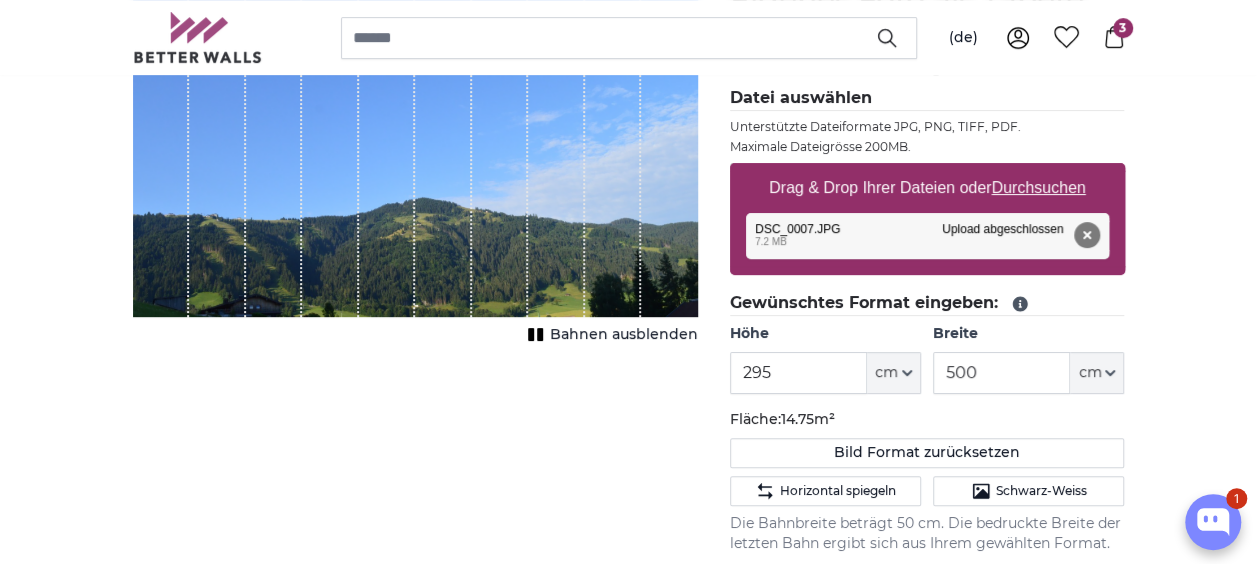 click on "Bahnen ausblenden" at bounding box center [624, 335] 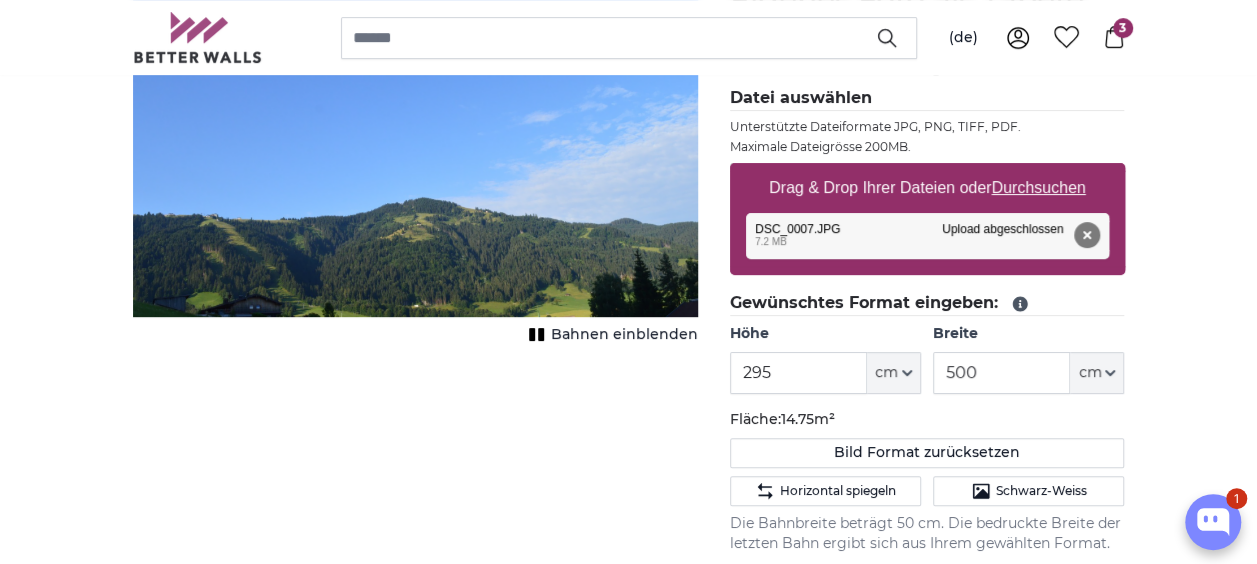 click on "Bahnen einblenden" at bounding box center [624, 335] 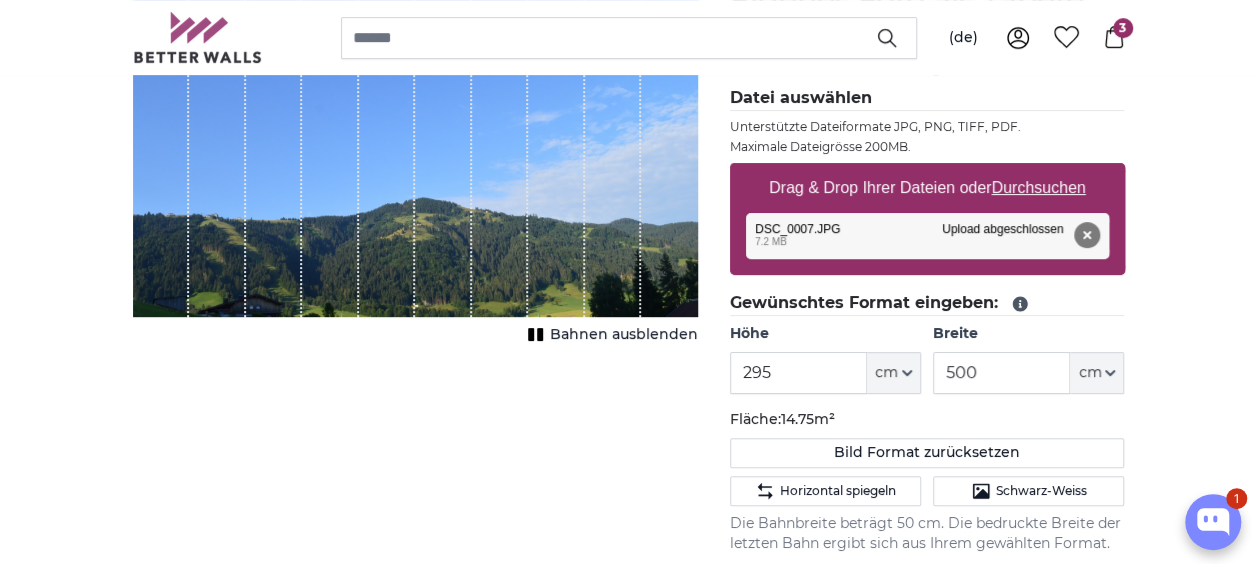 click on "Bahnen ausblenden" at bounding box center [624, 335] 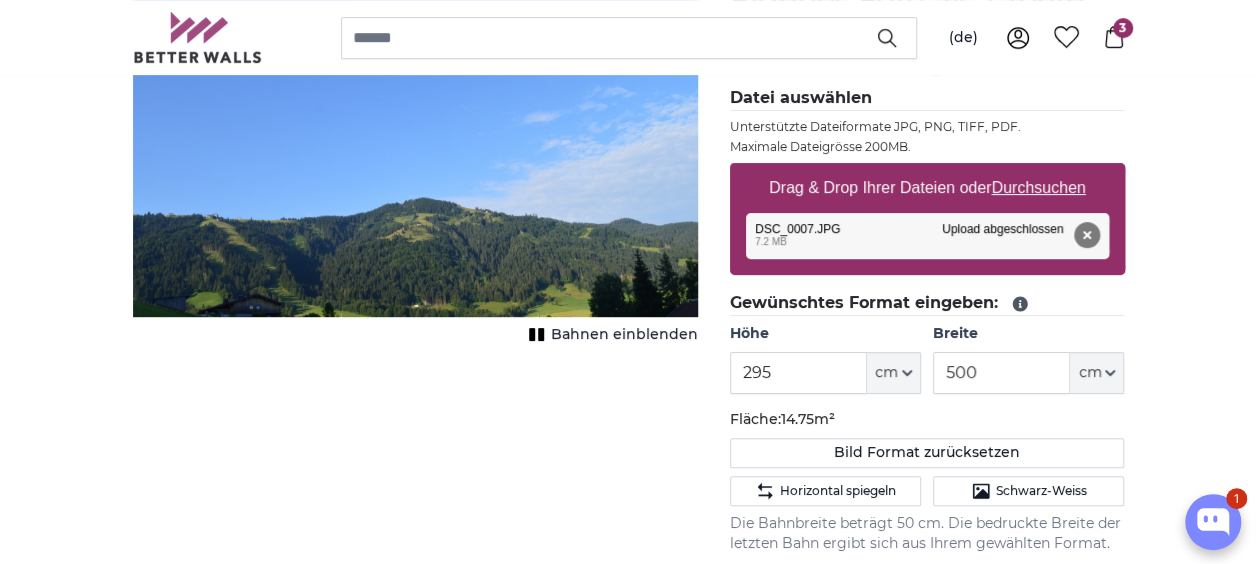 click at bounding box center (415, 150) 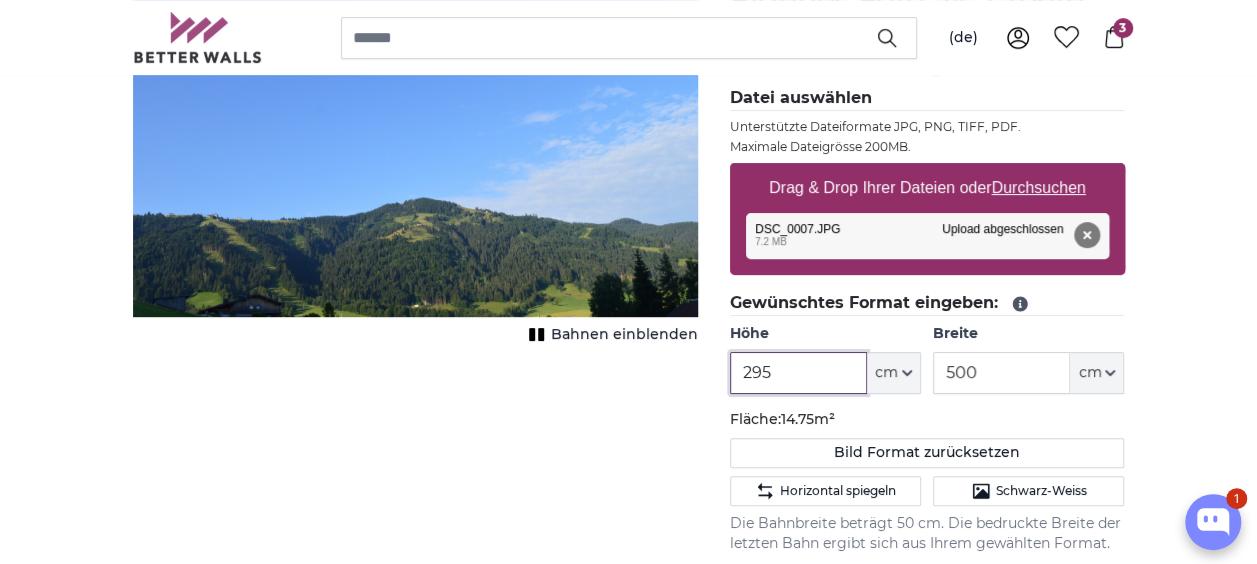 click on "295" at bounding box center [798, 373] 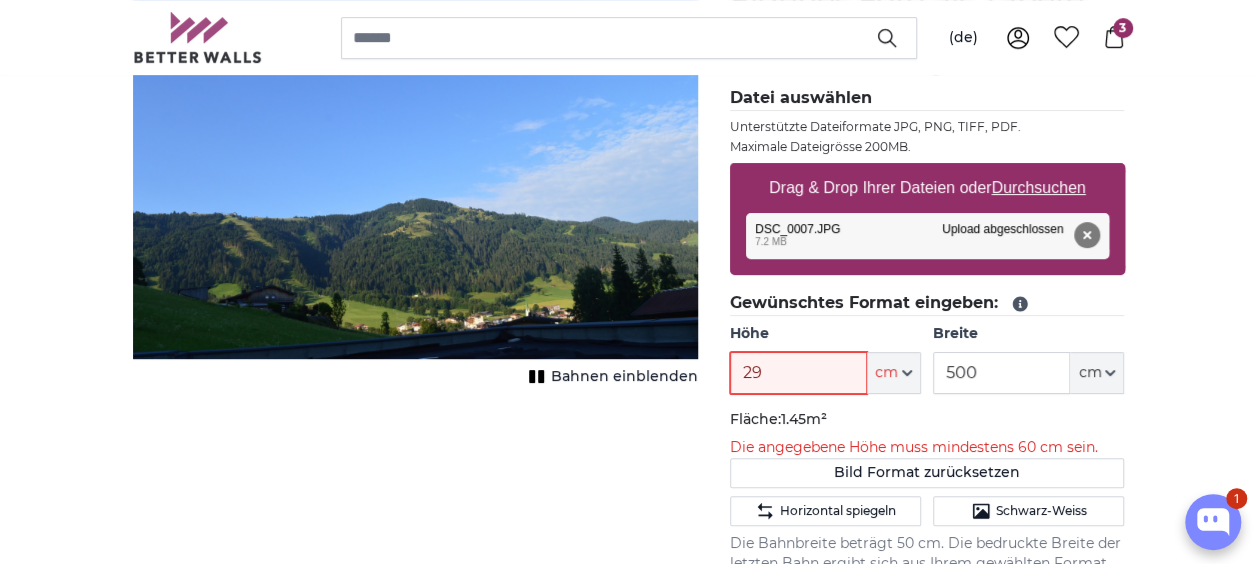 type on "295" 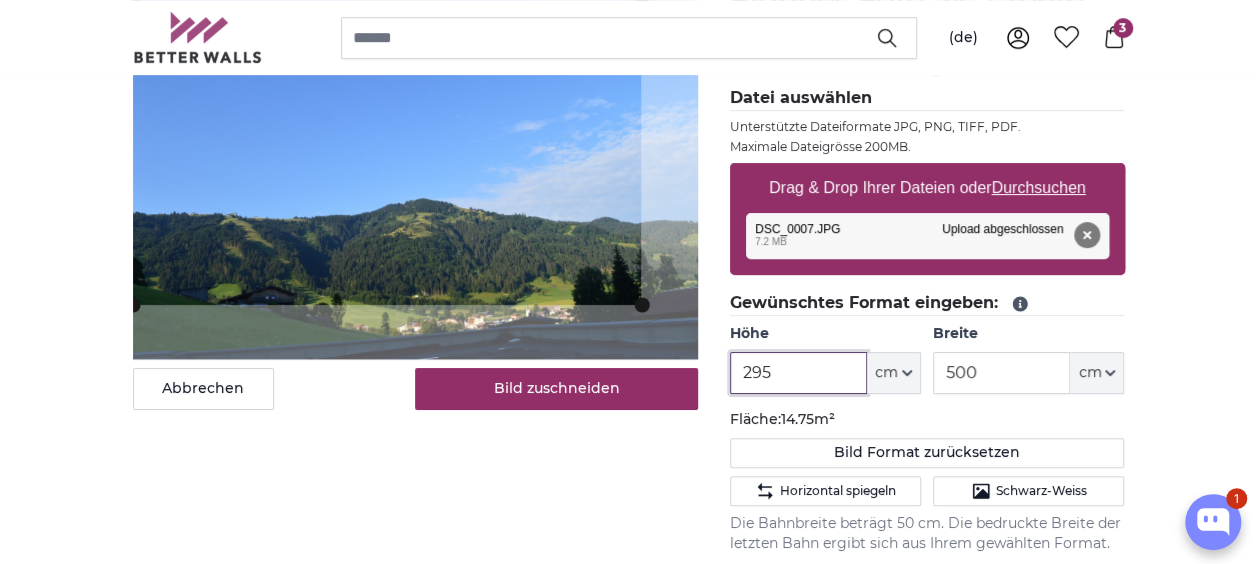 click 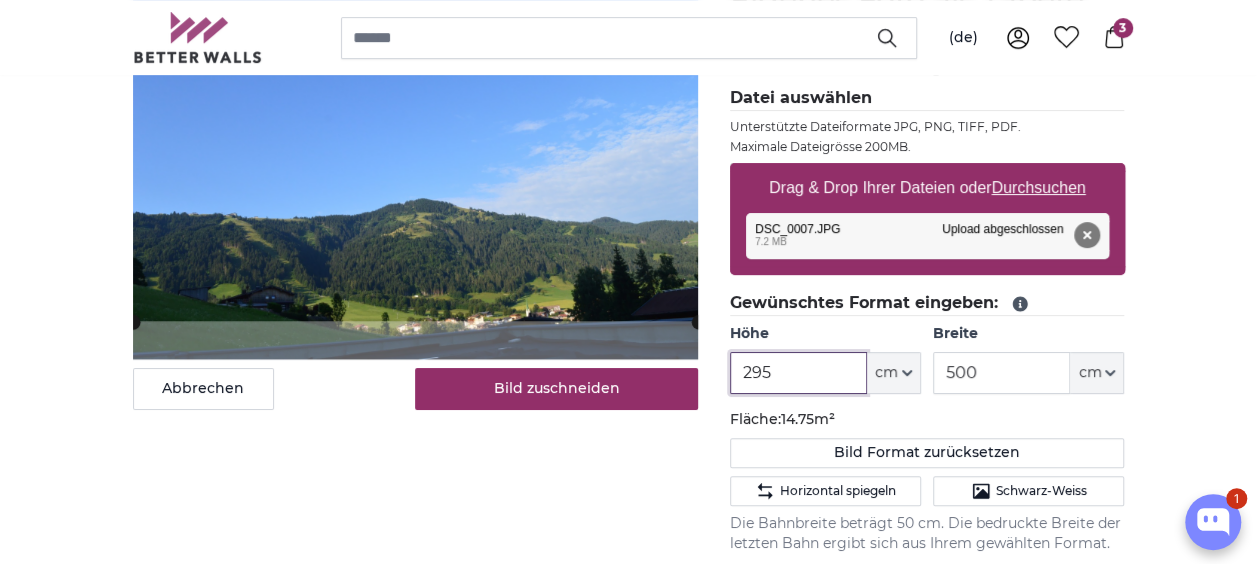 click 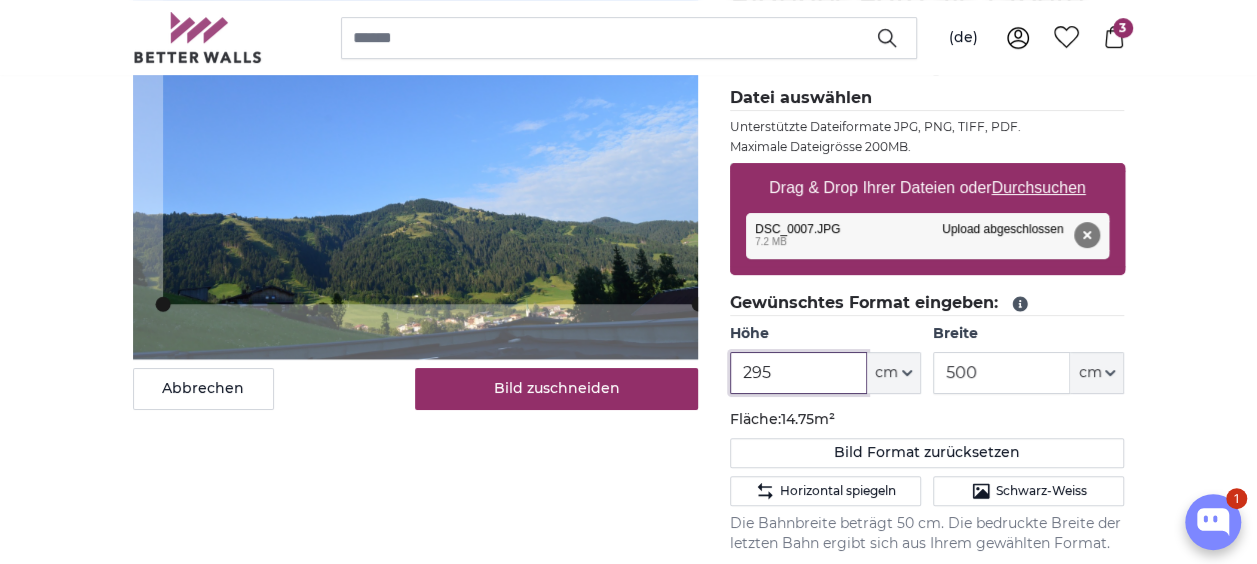 click 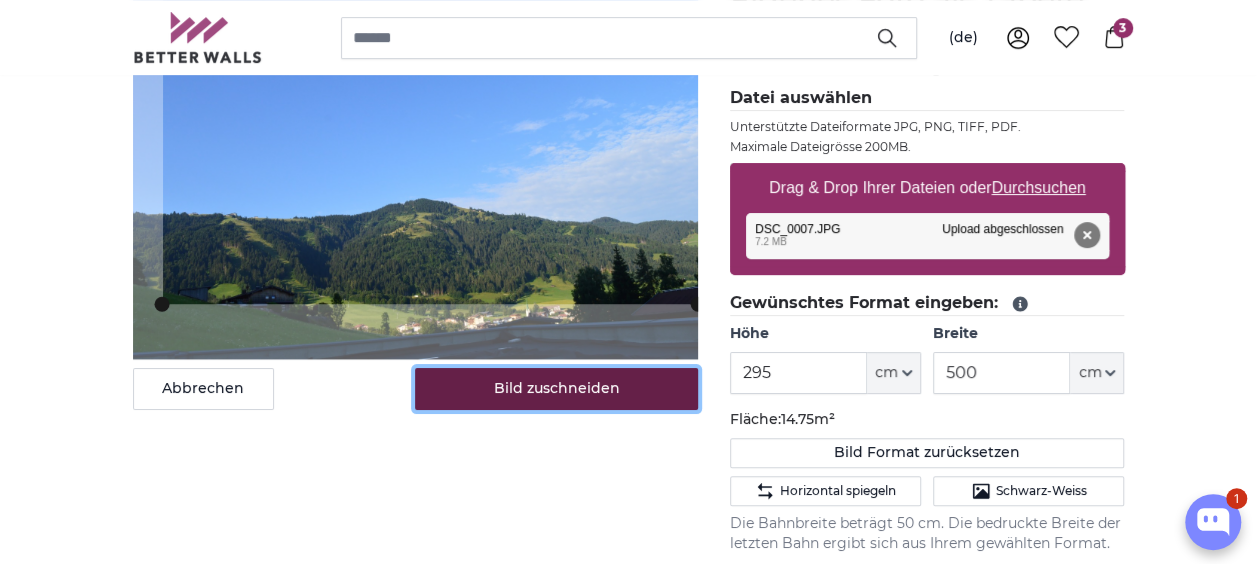 click on "Bild zuschneiden" at bounding box center [556, 389] 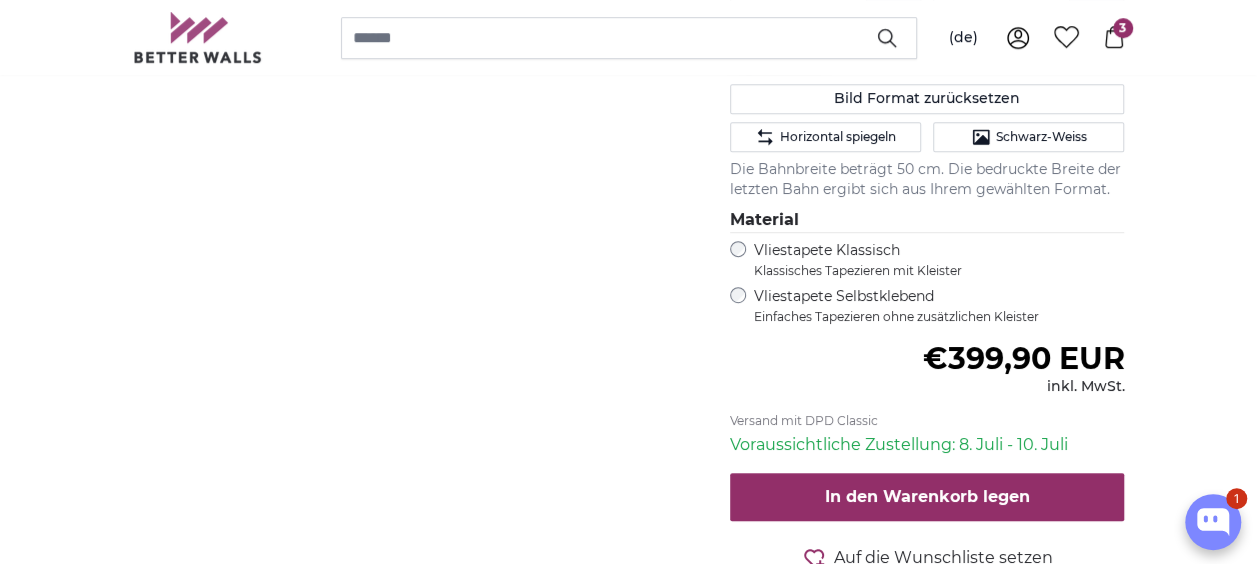 scroll, scrollTop: 634, scrollLeft: 0, axis: vertical 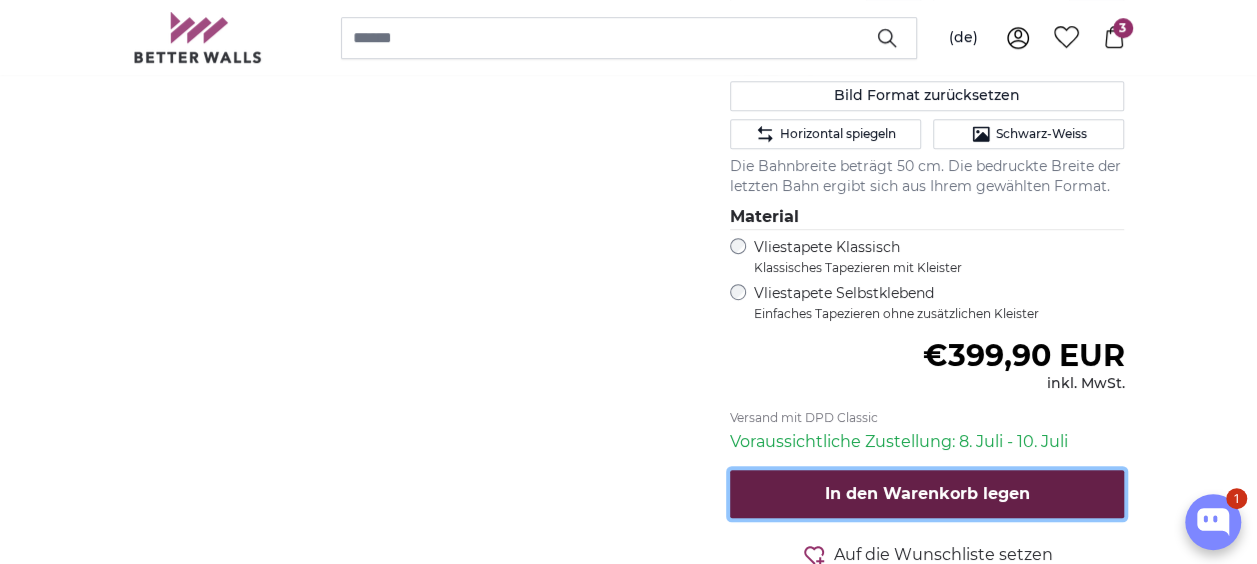click on "In den Warenkorb legen" at bounding box center (927, 494) 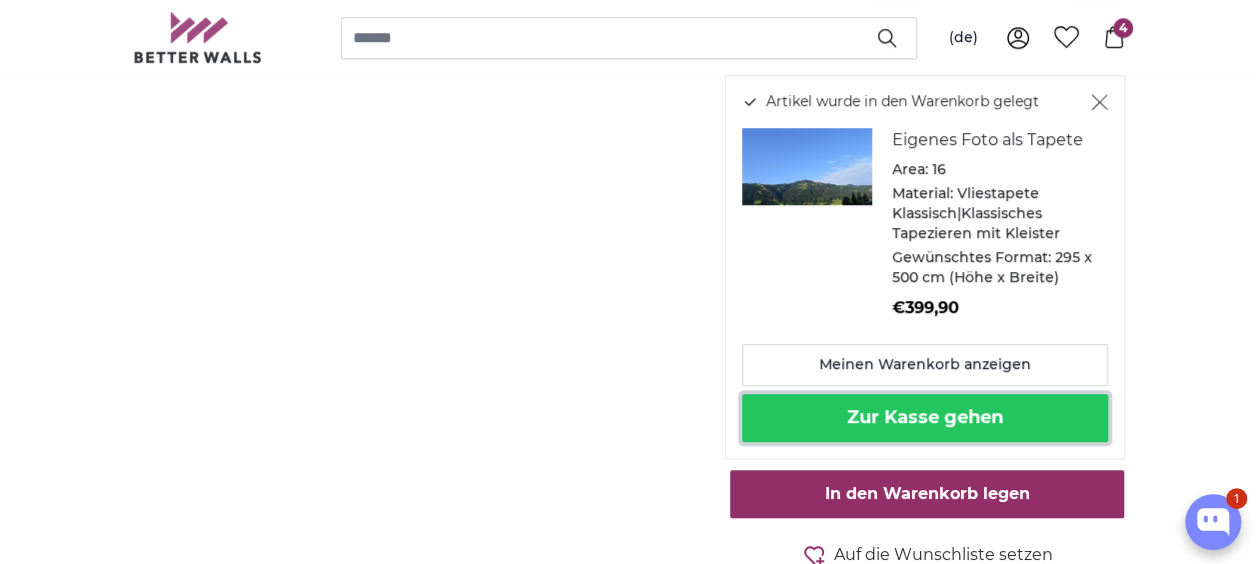 click on "Zur Kasse gehen" at bounding box center (925, 418) 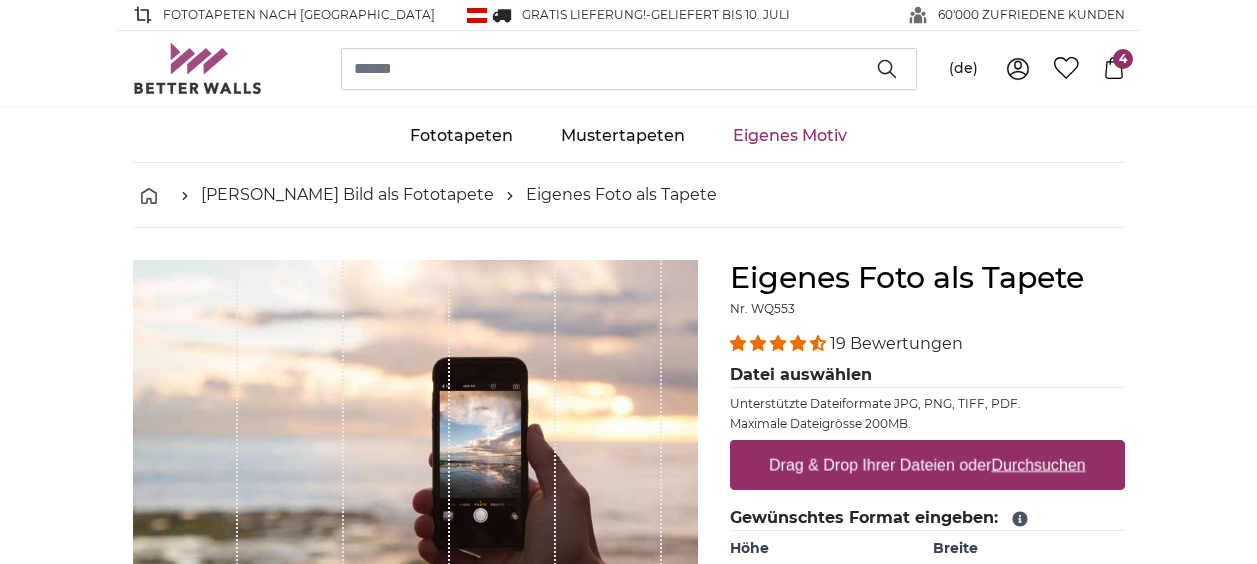 scroll, scrollTop: 0, scrollLeft: 0, axis: both 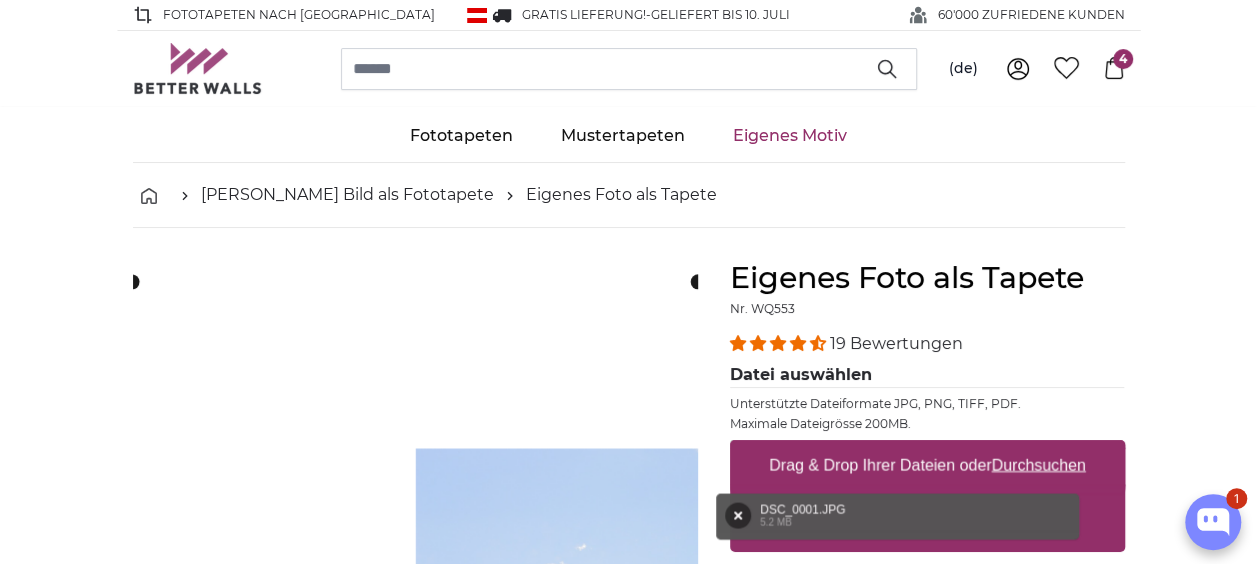 type 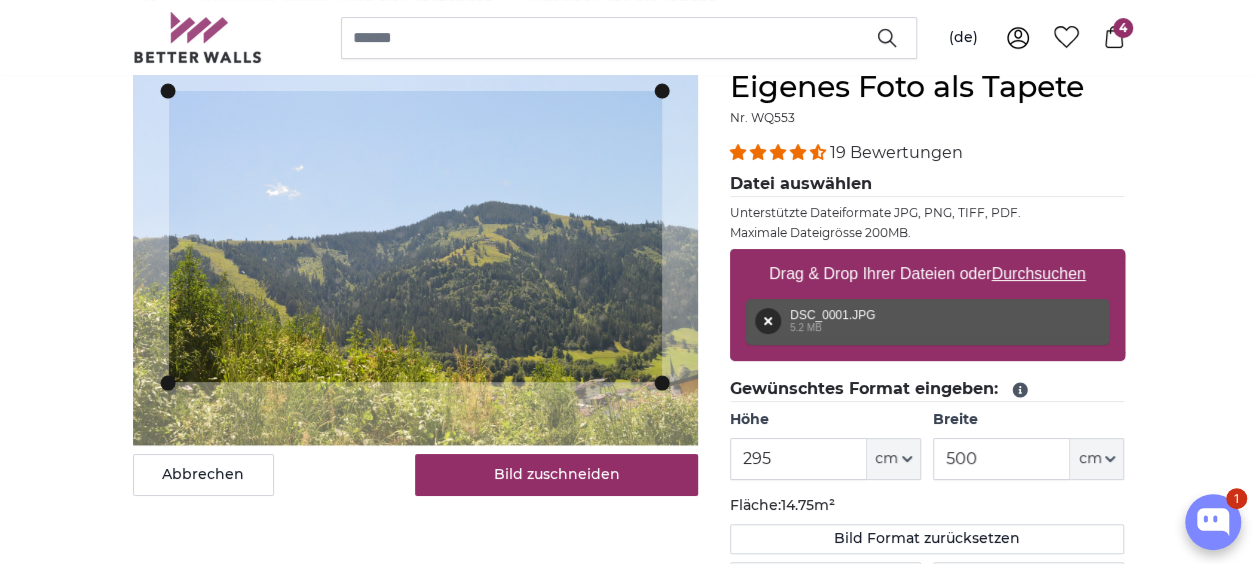 scroll, scrollTop: 194, scrollLeft: 0, axis: vertical 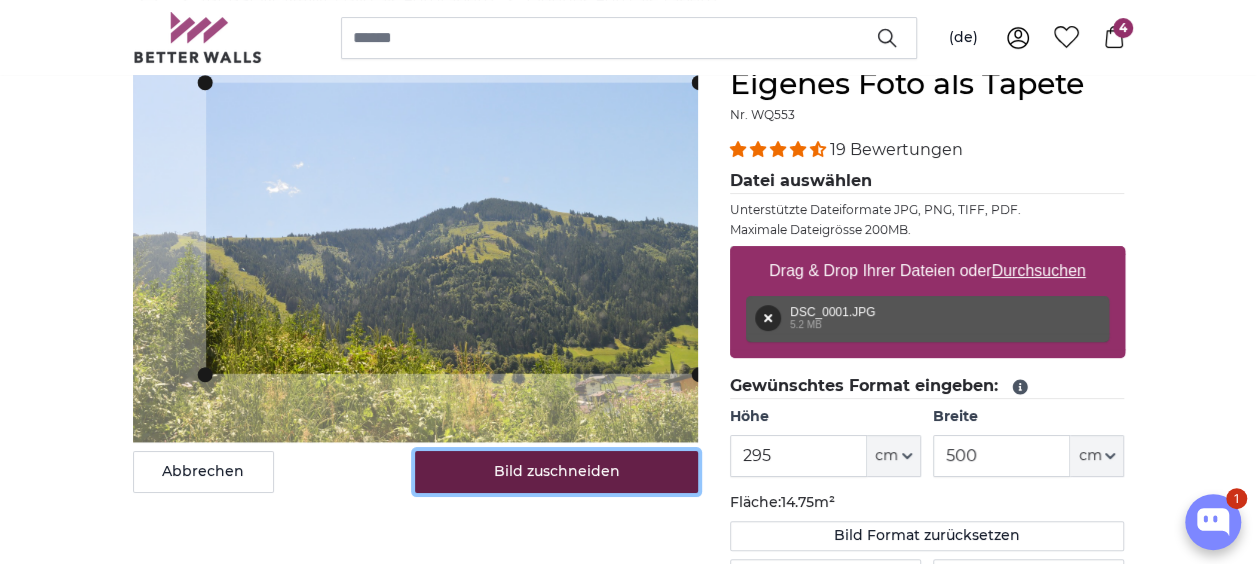 click on "Bild zuschneiden" at bounding box center [556, 472] 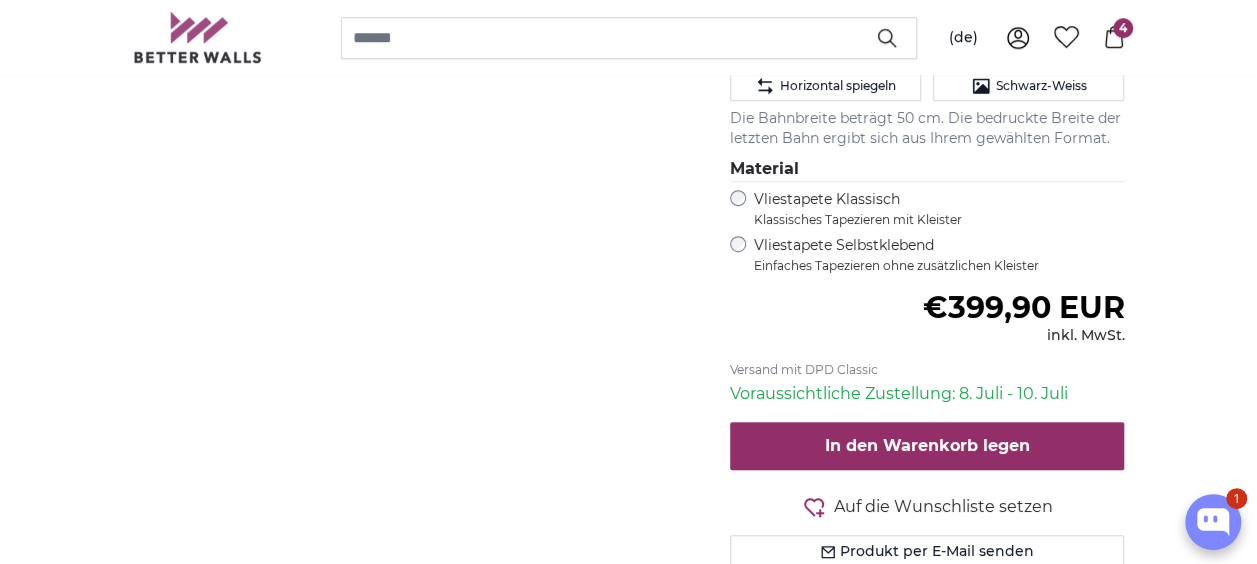 scroll, scrollTop: 683, scrollLeft: 0, axis: vertical 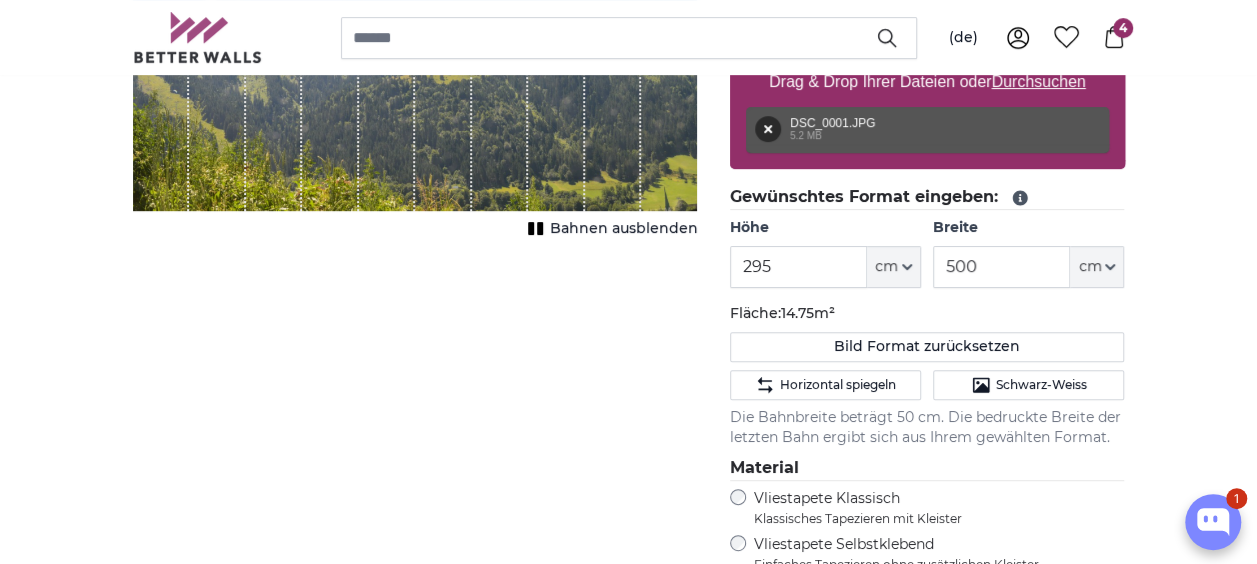 click on "Vliestapete Selbstklebend
Einfaches Tapezieren ohne zusätzlichen Kleister" at bounding box center [939, 554] 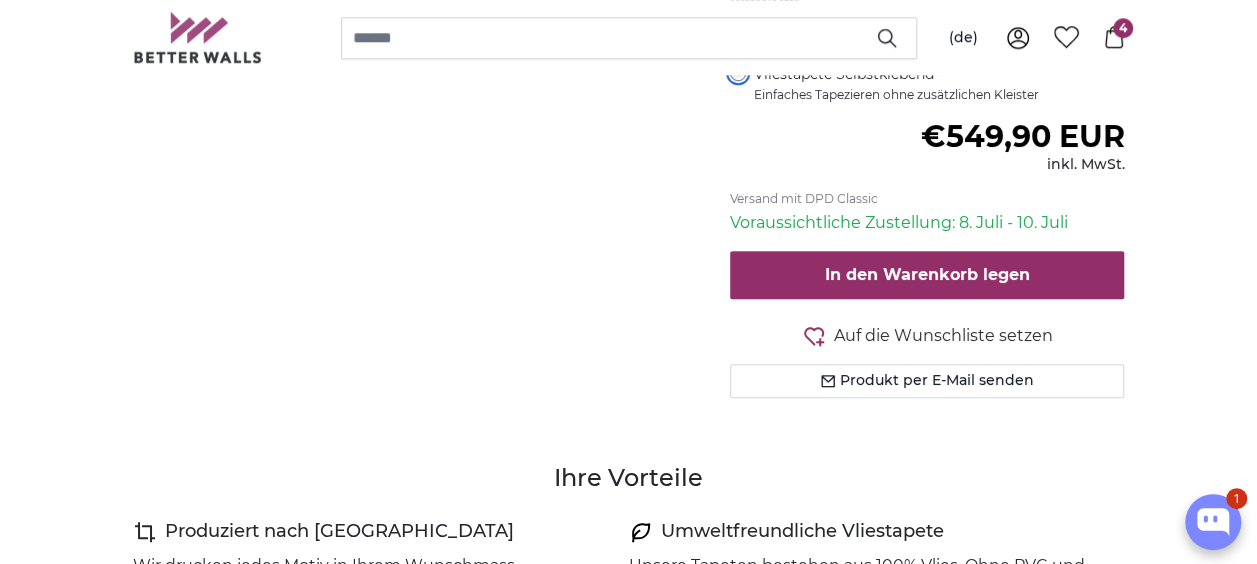 scroll, scrollTop: 854, scrollLeft: 0, axis: vertical 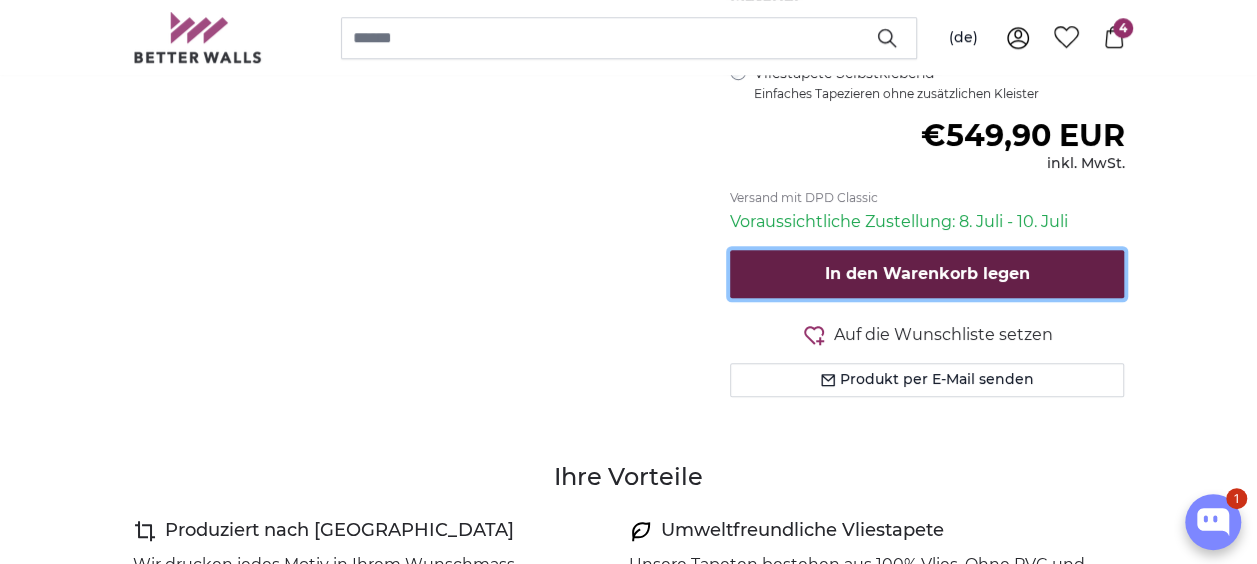 click on "In den Warenkorb legen" at bounding box center (927, 274) 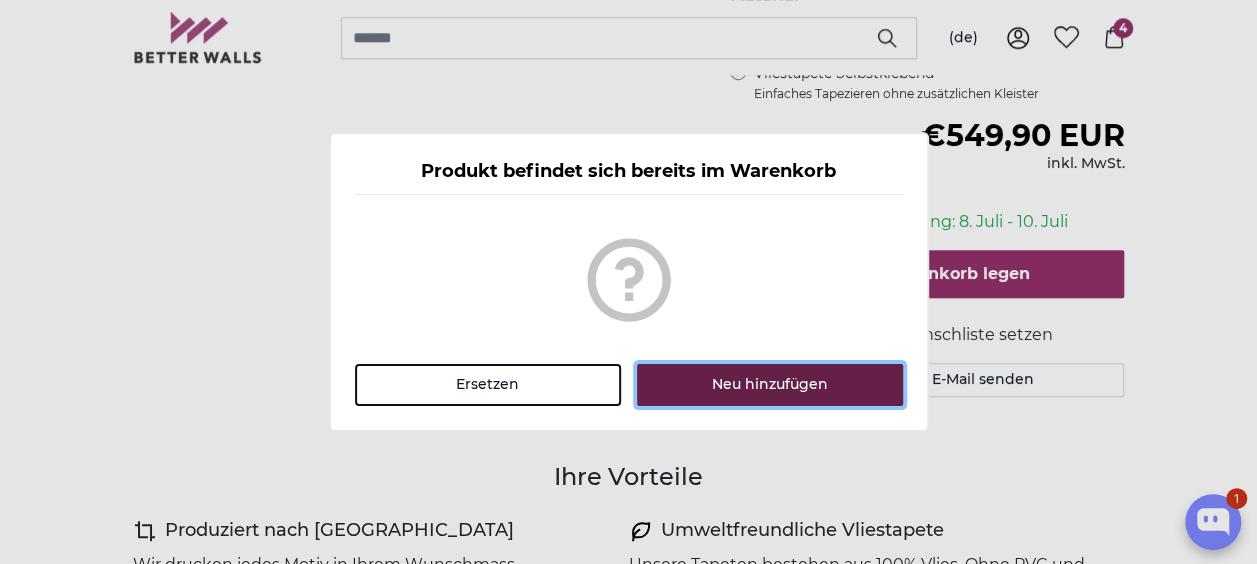 click on "Neu hinzufügen" at bounding box center (769, 385) 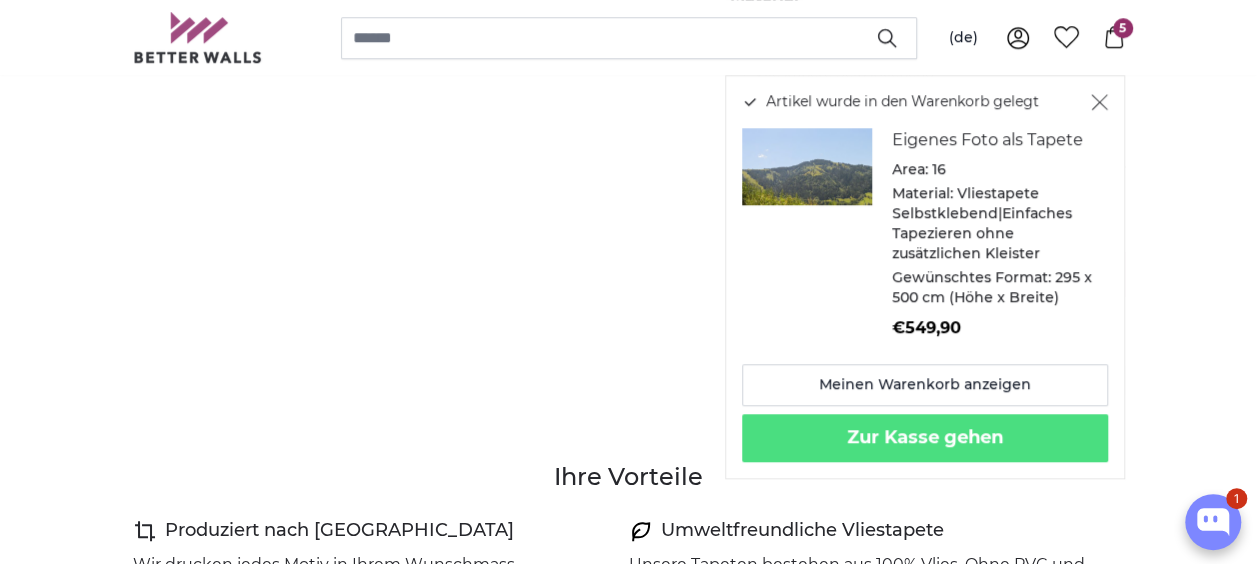 click on "[PERSON_NAME] Bild als Fototapete
Eigenes Foto als Tapete
Eigenes Foto als Tapete
Abbrechen
Bild zuschneiden" at bounding box center [628, 2005] 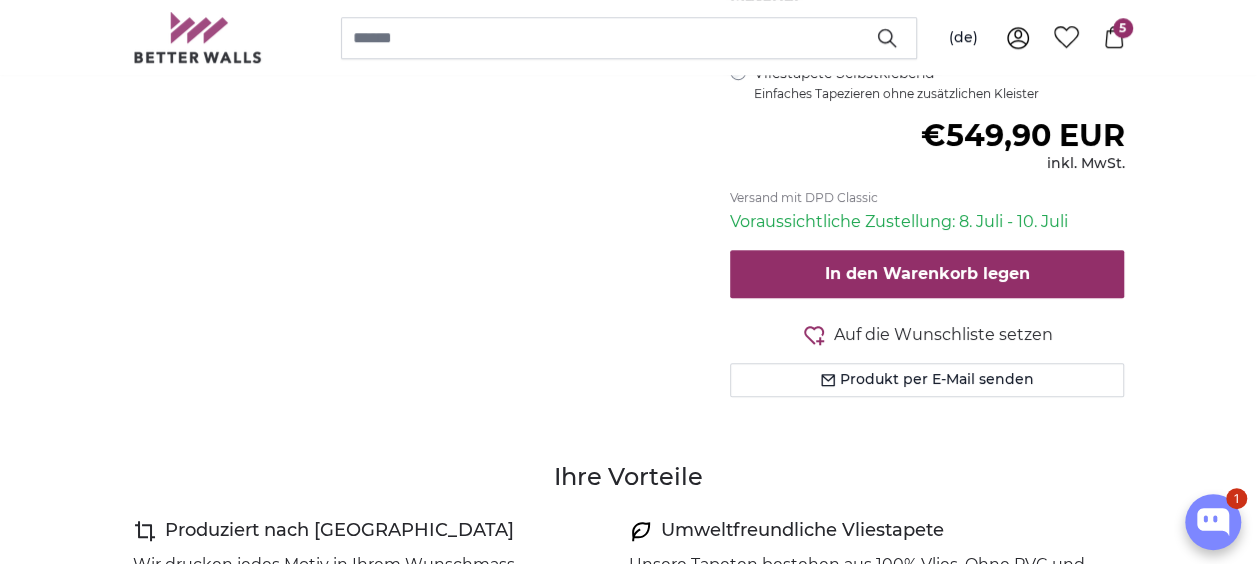 click on "5" at bounding box center (1123, 28) 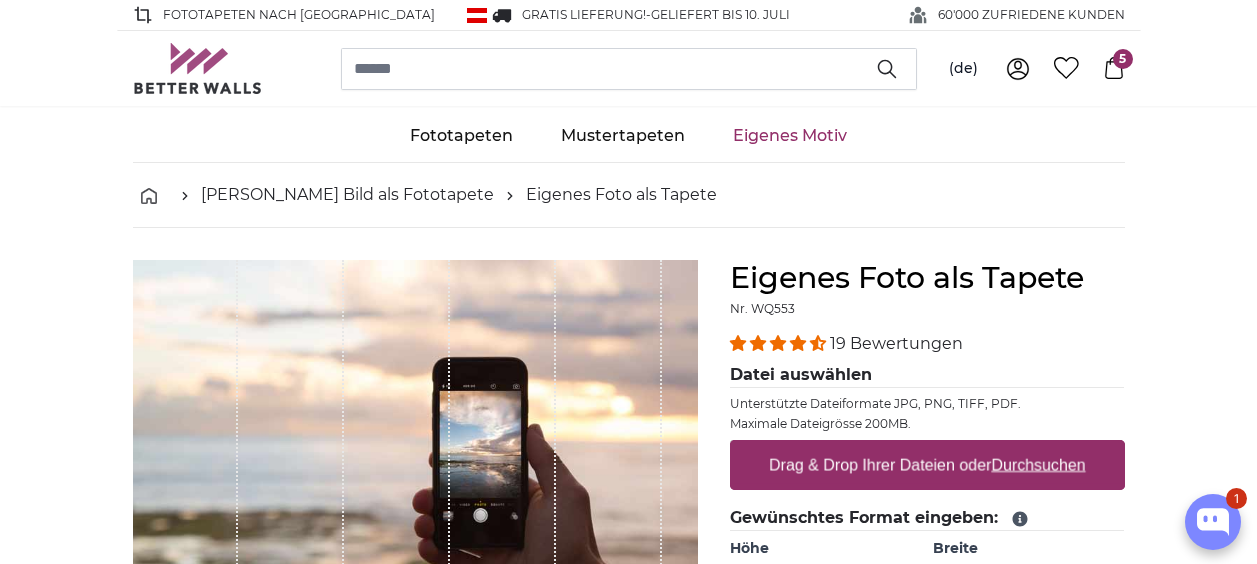 scroll, scrollTop: 0, scrollLeft: 0, axis: both 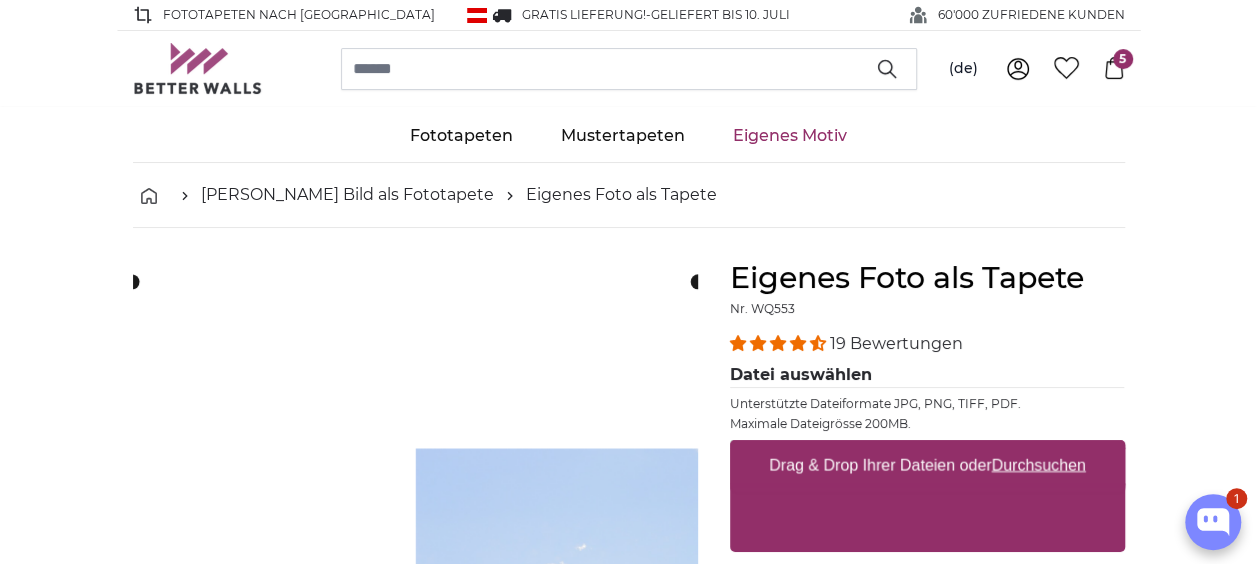 type 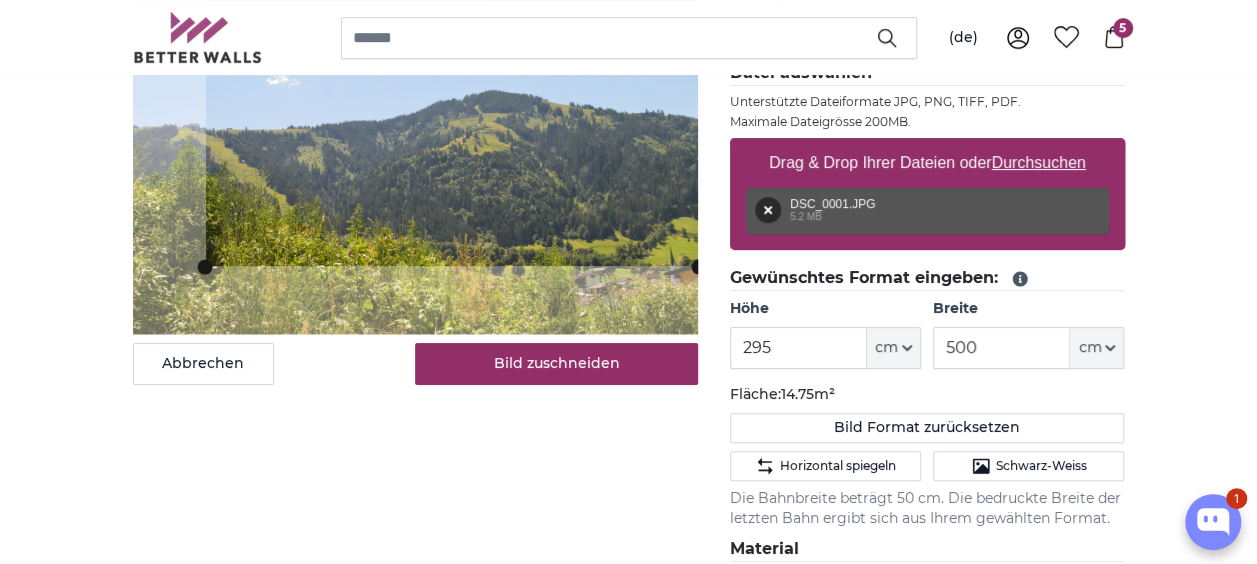 click on "[PERSON_NAME] Bild als Fototapete
Eigenes Foto als Tapete
Eigenes Foto als Tapete
Abbrechen
Bild zuschneiden" at bounding box center [628, 2557] 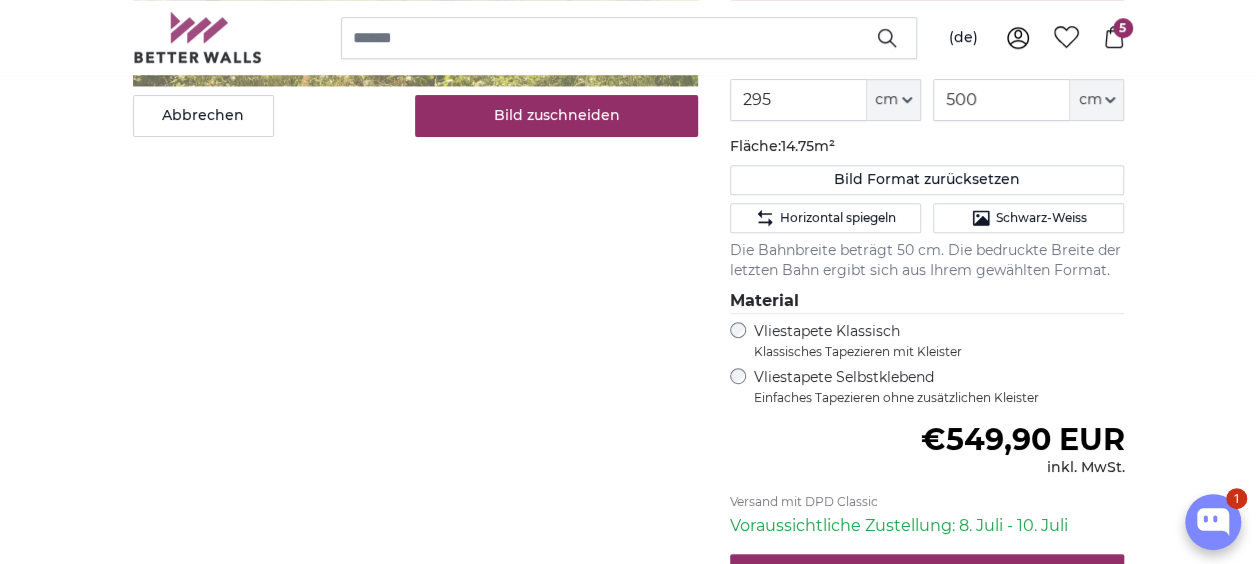 scroll, scrollTop: 558, scrollLeft: 0, axis: vertical 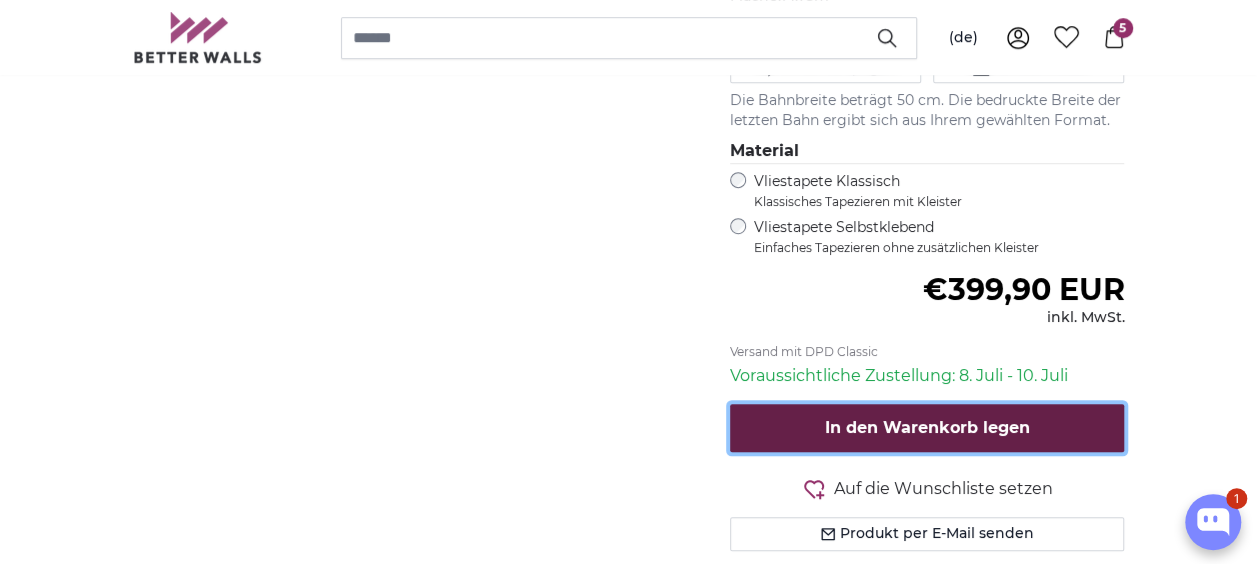 click on "In den Warenkorb legen" at bounding box center [927, 428] 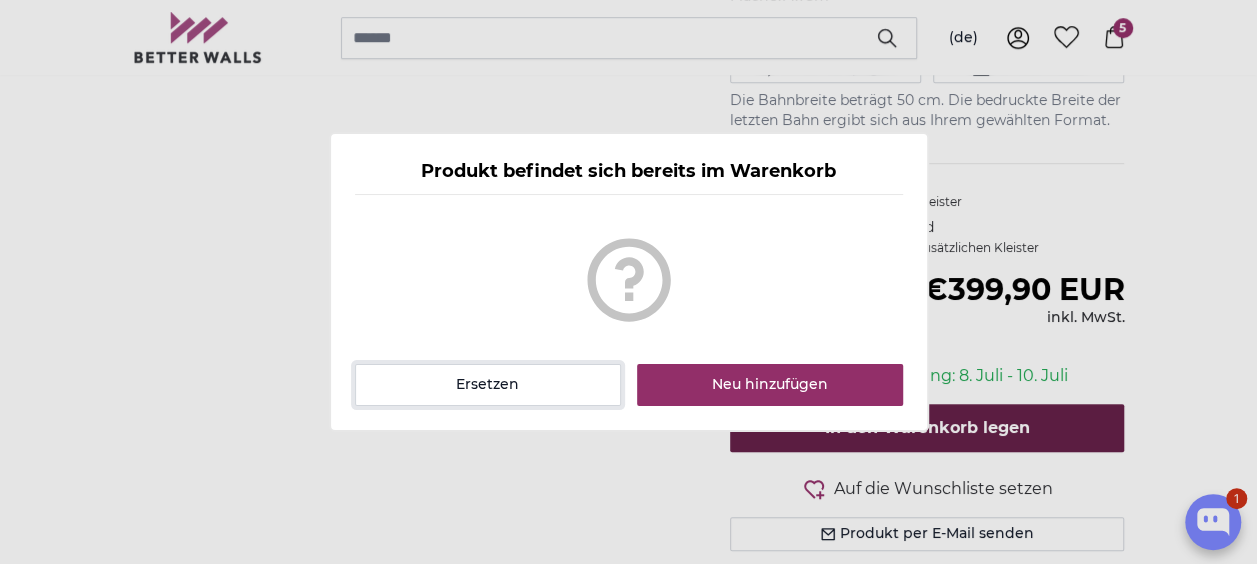 click on "Ersetzen" at bounding box center (488, 385) 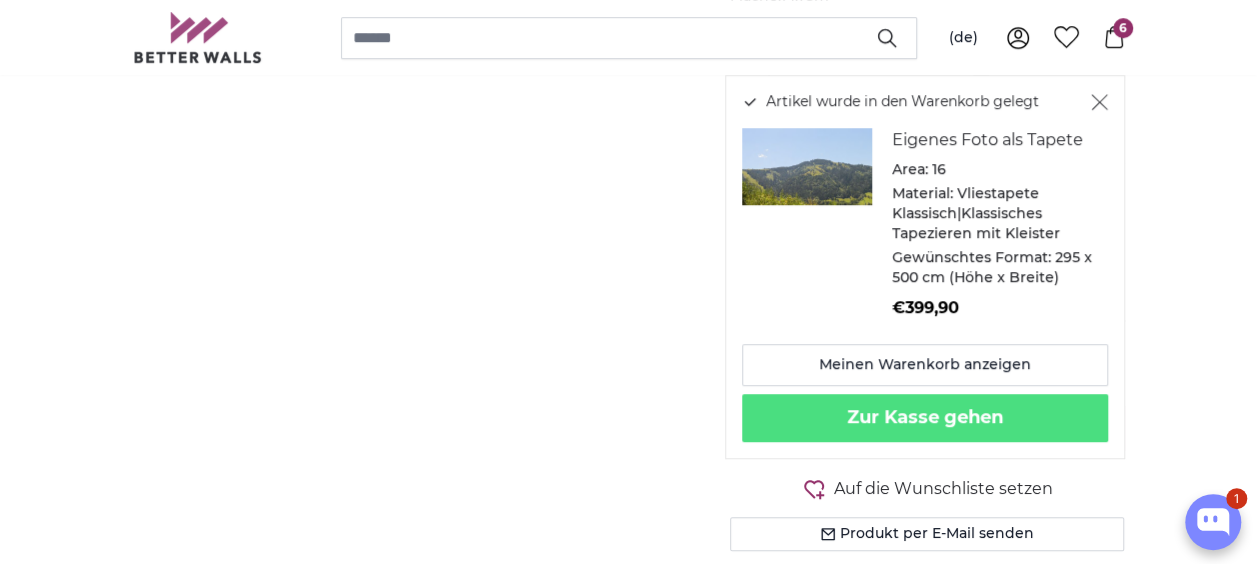 click 